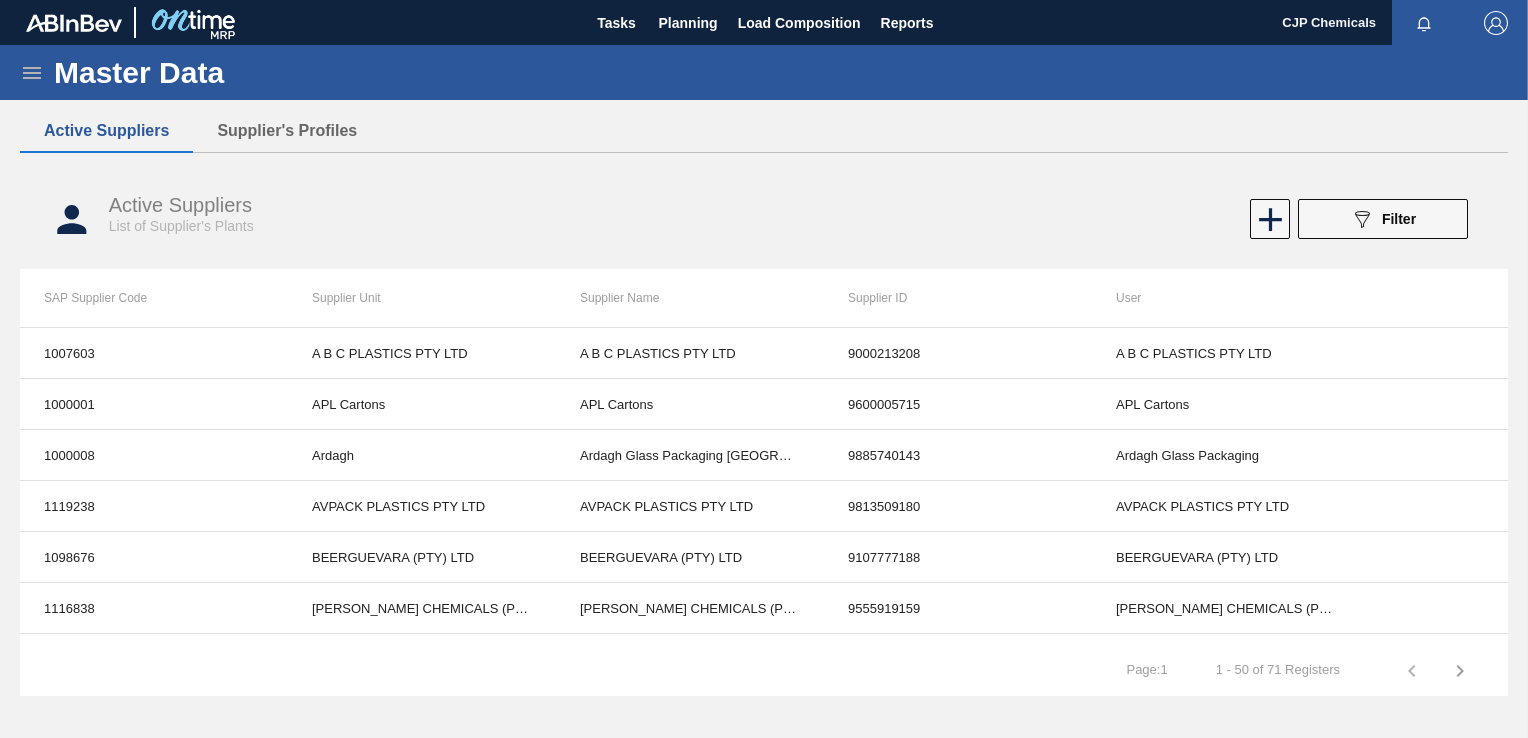 scroll, scrollTop: 0, scrollLeft: 0, axis: both 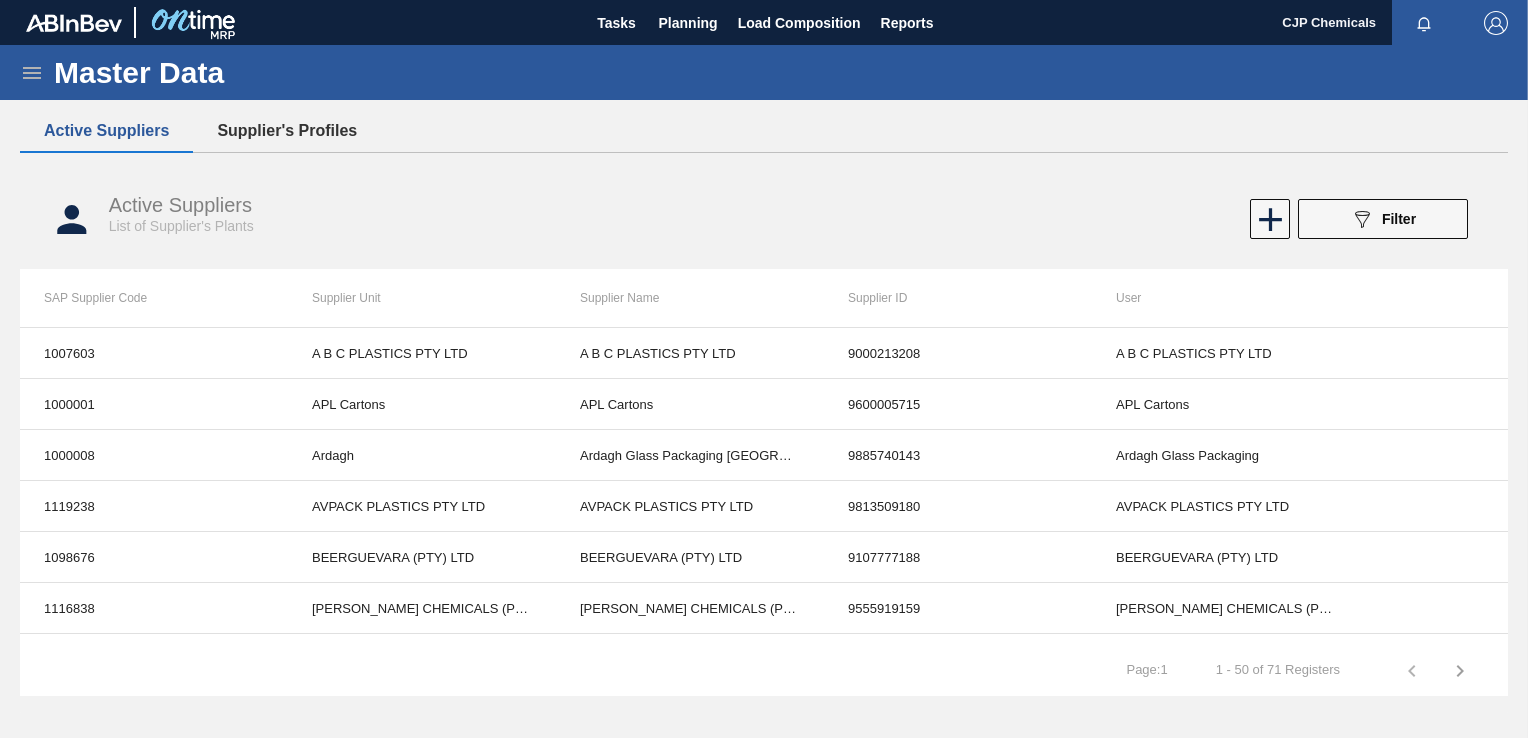click on "Supplier's Profiles" at bounding box center [287, 131] 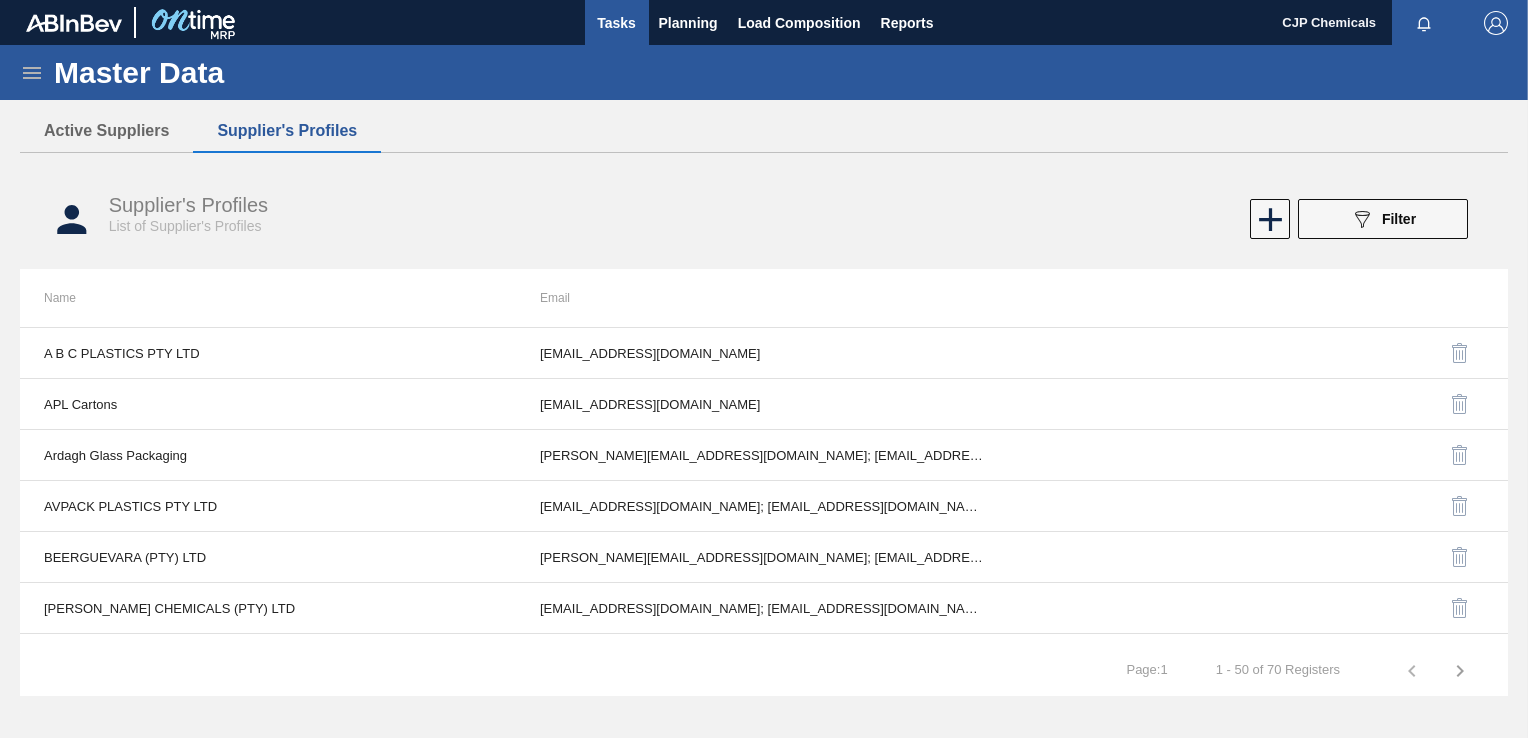 click on "Tasks" at bounding box center [617, 23] 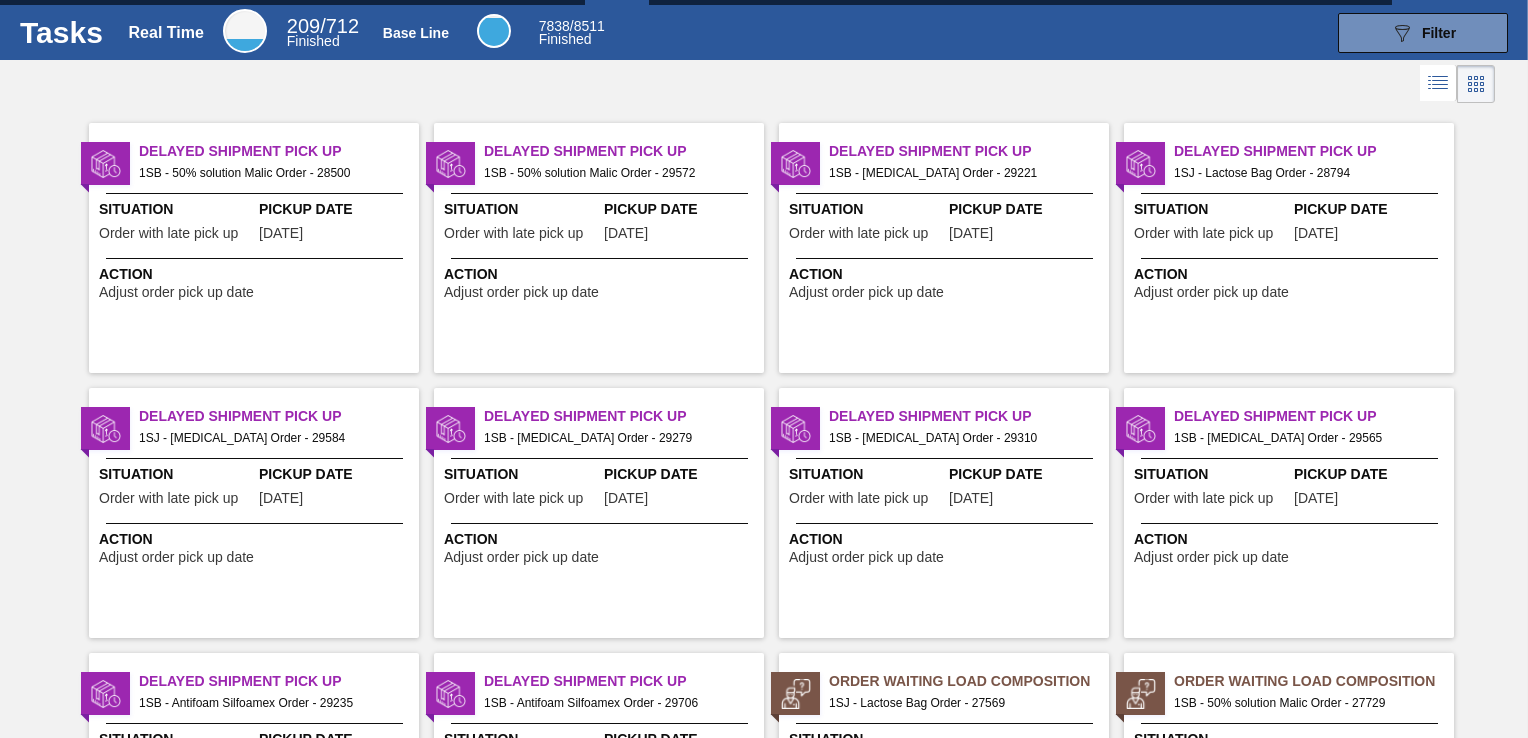 scroll, scrollTop: 0, scrollLeft: 0, axis: both 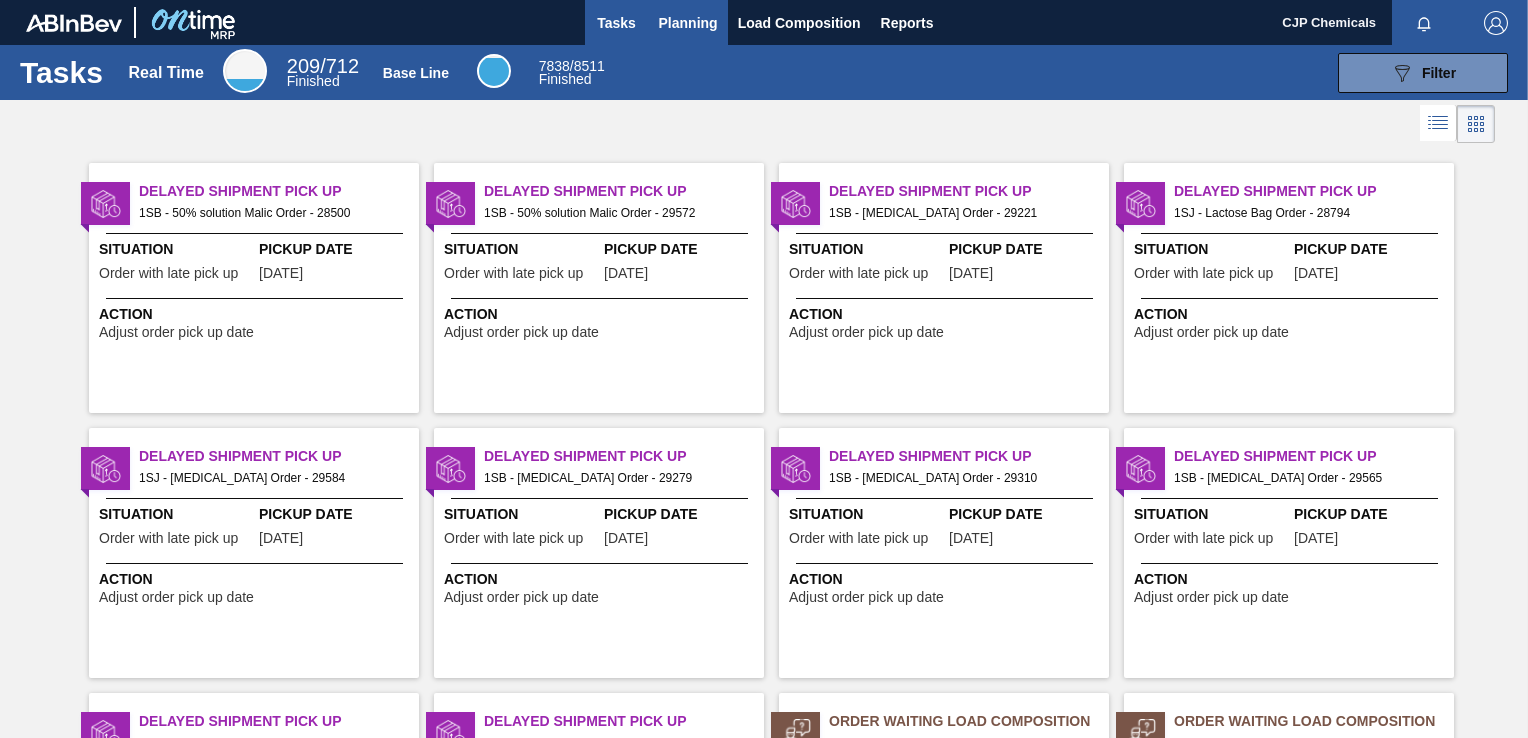 click on "Planning" at bounding box center (688, 23) 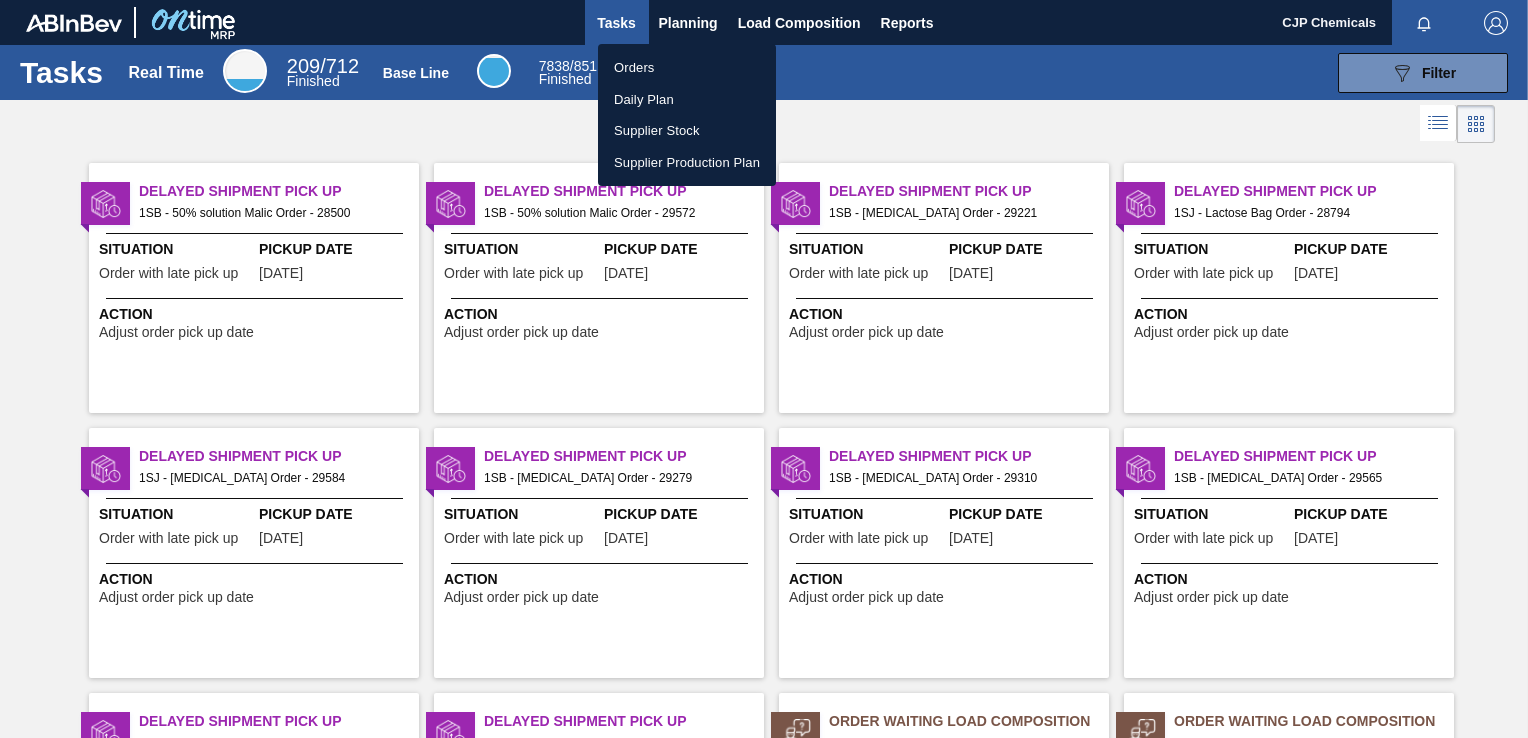 click at bounding box center (764, 369) 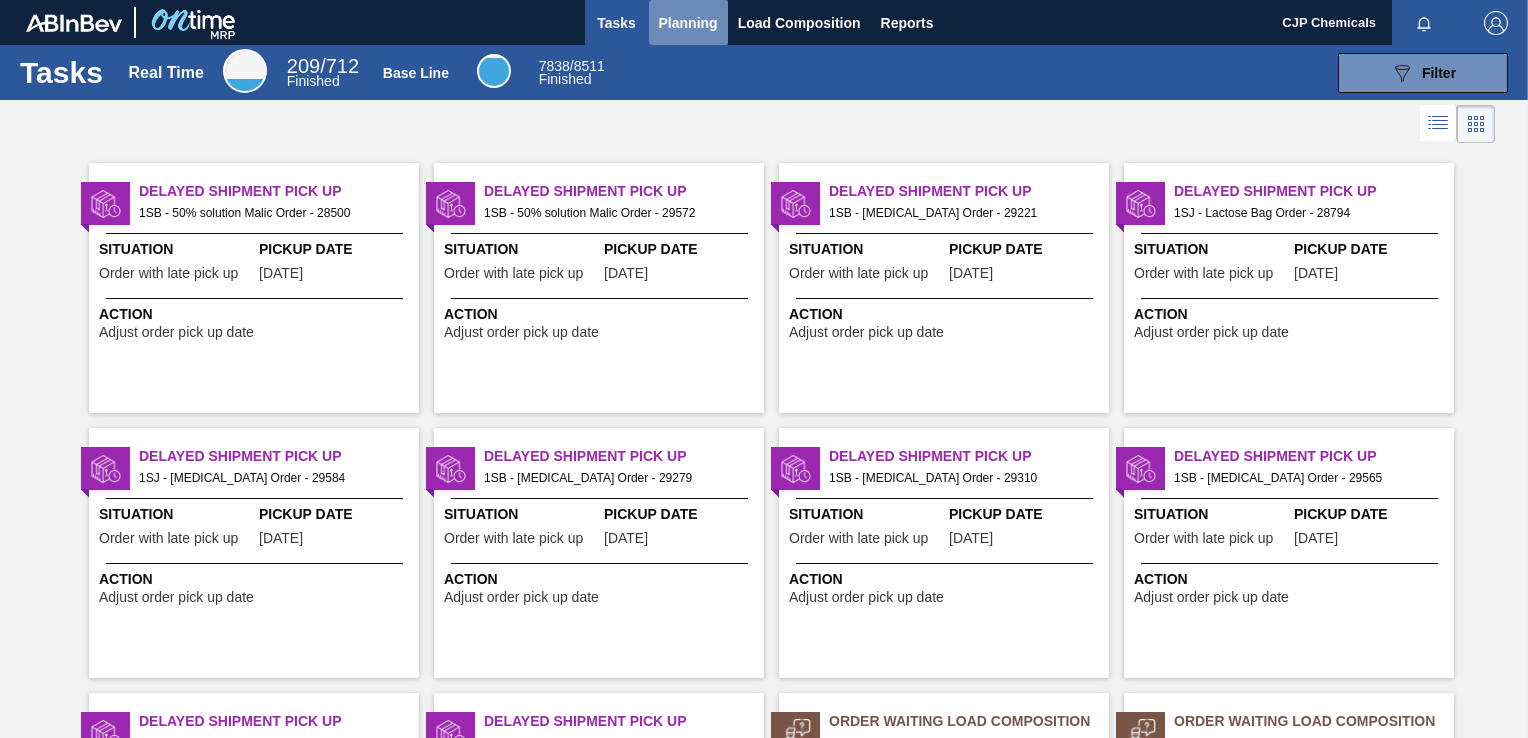 click on "Planning" at bounding box center [688, 23] 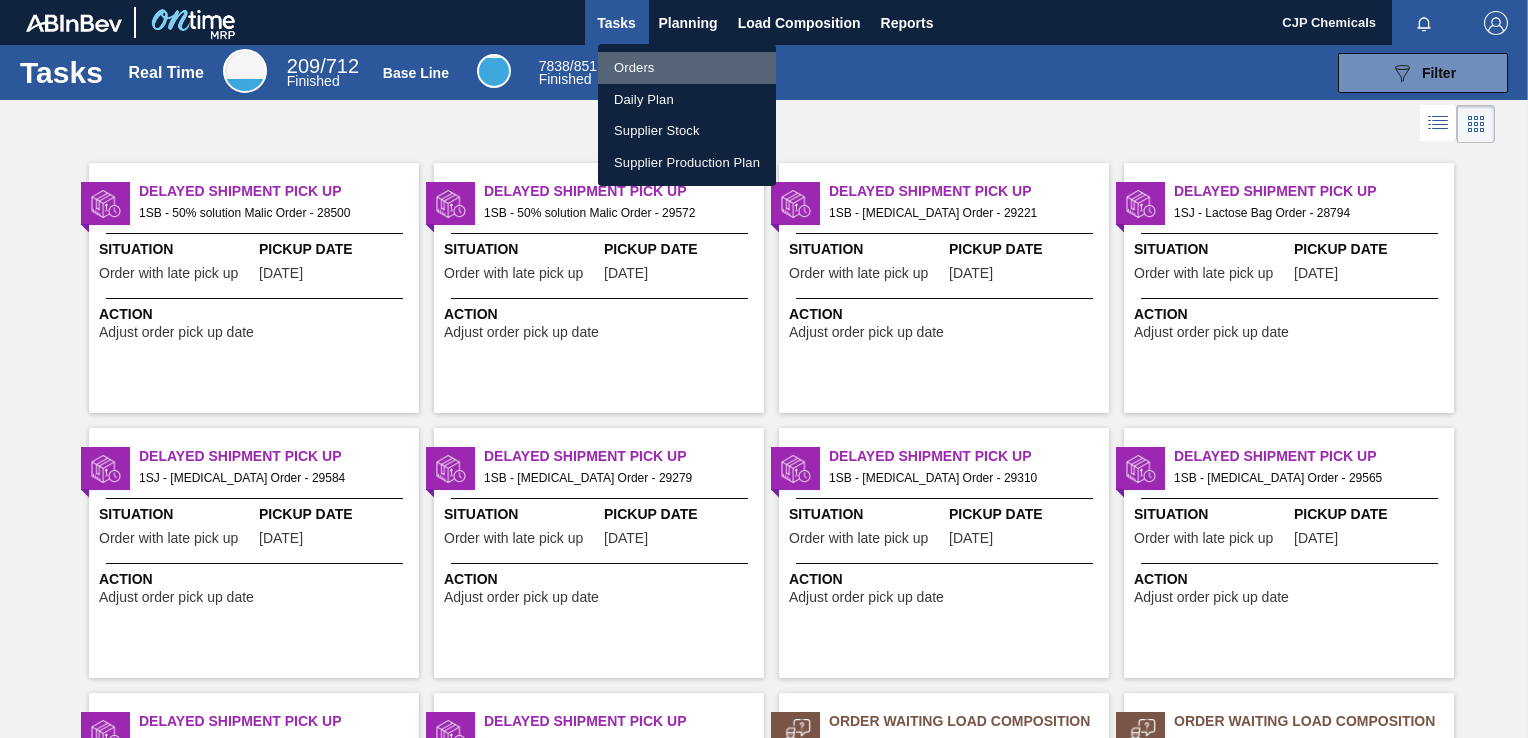 click on "Orders" at bounding box center [687, 68] 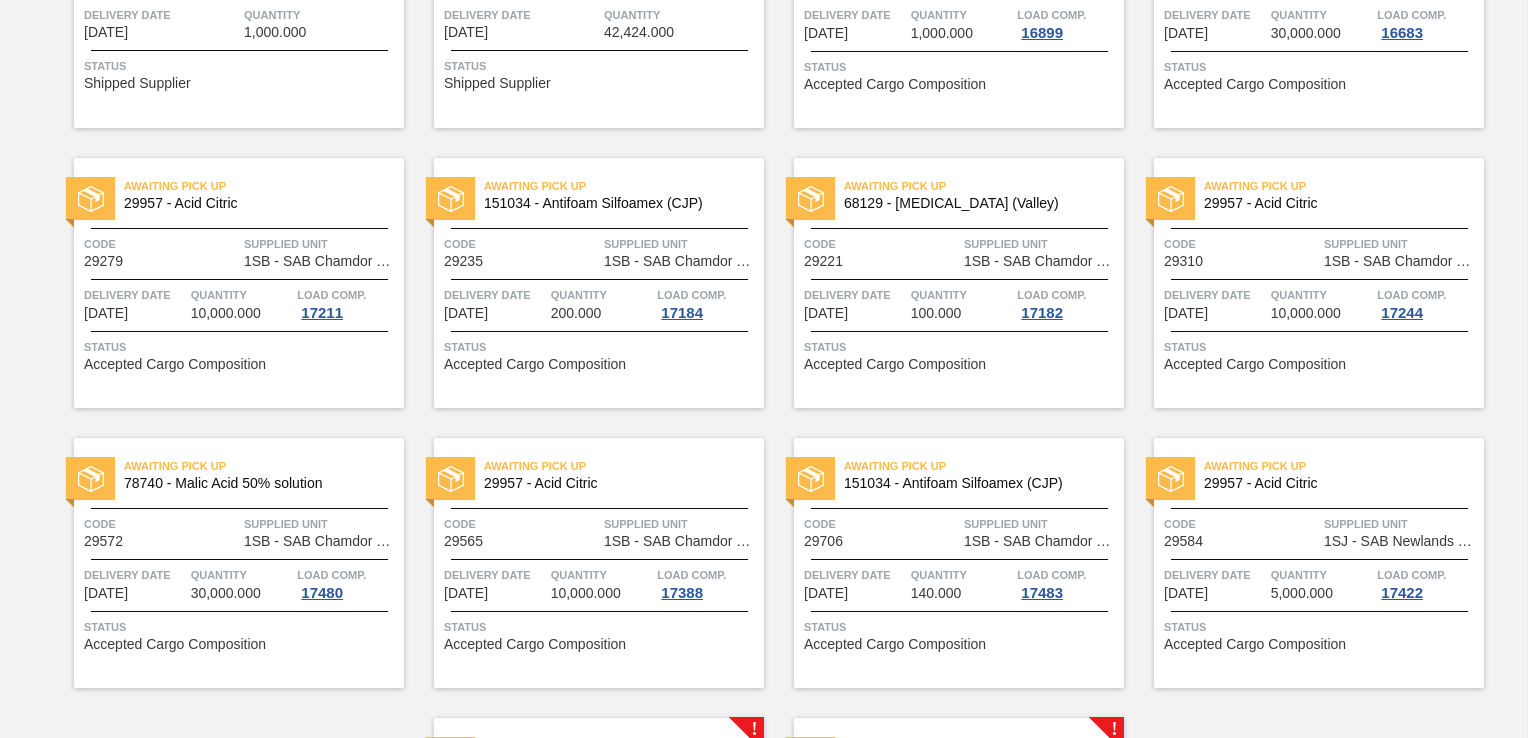 scroll, scrollTop: 0, scrollLeft: 0, axis: both 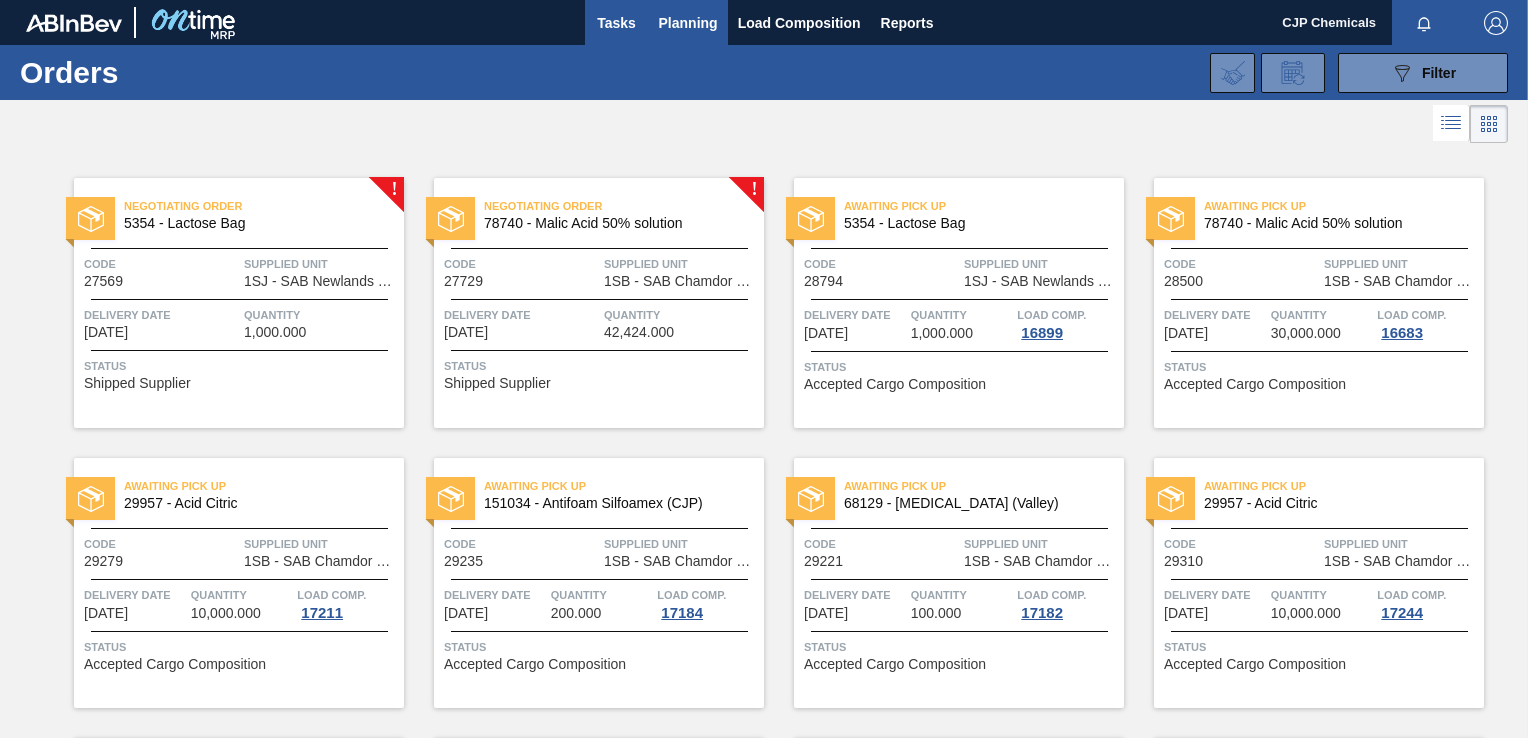 click on "Tasks" at bounding box center [617, 23] 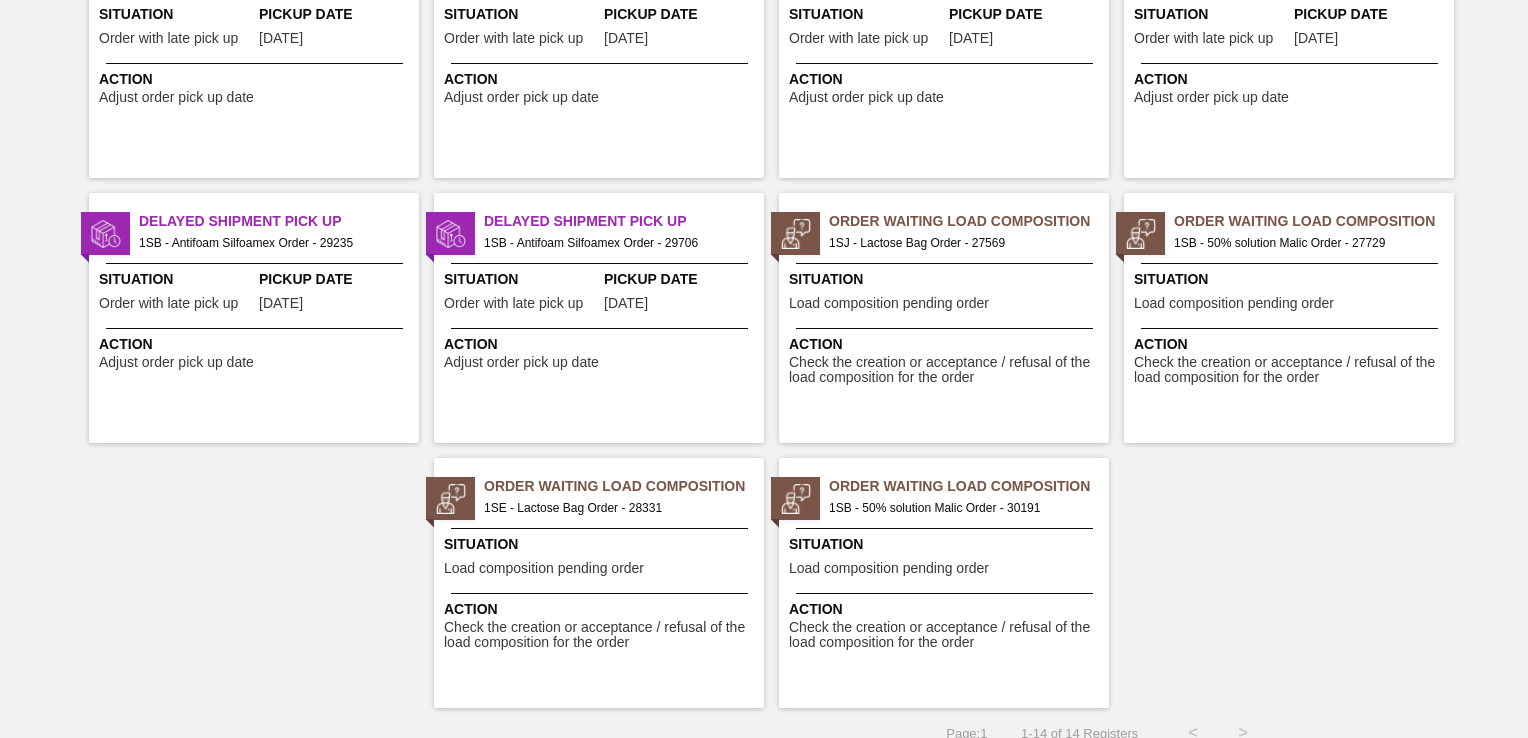 scroll, scrollTop: 519, scrollLeft: 0, axis: vertical 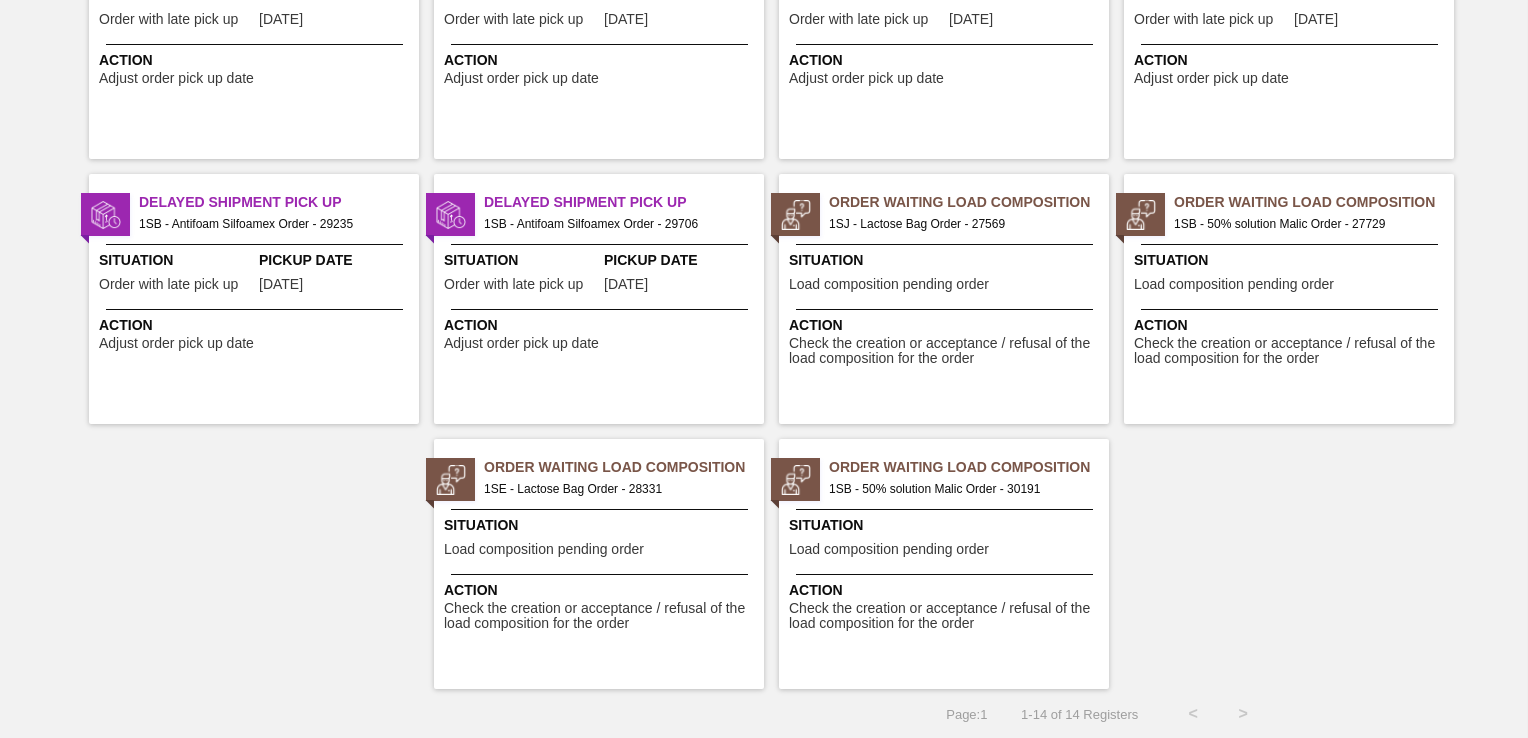 click on "Delayed Shipment Pick Up 1SB - 50% solution Malic Order - 28500 Situation Order with late pick up Pickup Date [DATE] Action Adjust order pick up date Delayed Shipment Pick Up 1SB - 50% solution Malic Order - 29572 Situation Order with late pick up Pickup Date [DATE] Action Adjust order pick up date Delayed Shipment Pick Up 1SB - [MEDICAL_DATA] Order - 29221 Situation Order with late pick up Pickup Date [DATE] Action Adjust order pick up date Delayed Shipment Pick Up 1SJ - Lactose Bag Order - 28794 Situation Order with late pick up Pickup Date [DATE] Action Adjust order pick up date Delayed Shipment Pick Up 1SJ - [MEDICAL_DATA] Order - 29584 Situation Order with late pick up Pickup Date [DATE] Action Adjust order pick up date Delayed Shipment Pick Up 1SB - [MEDICAL_DATA] Order - 29279 Situation Order with late pick up Pickup Date [DATE] Action Adjust order pick up date Delayed Shipment Pick Up 1SB - [MEDICAL_DATA] Order - 29310 Situation Order with late pick up Pickup Date [DATE] Action" at bounding box center (764, 159) 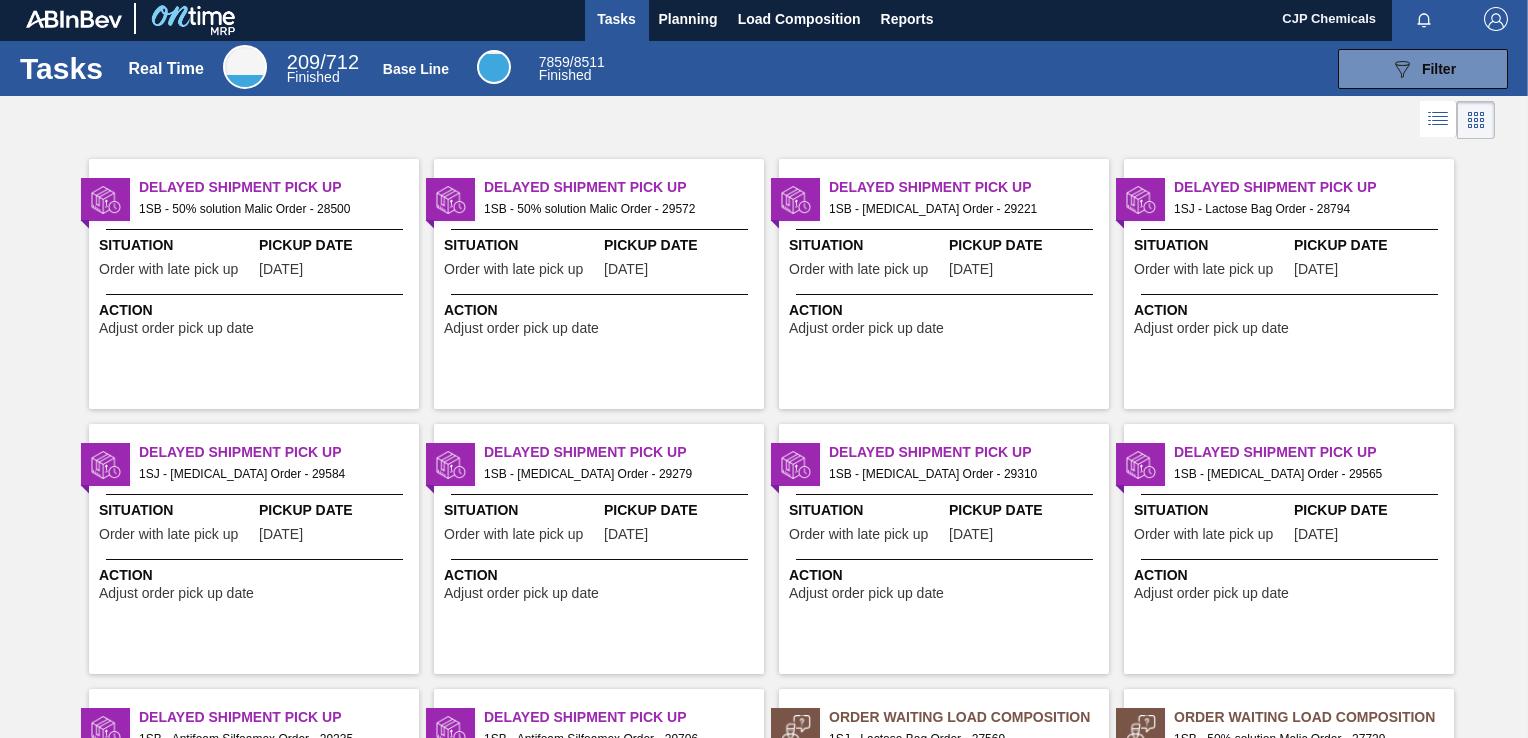 scroll, scrollTop: 0, scrollLeft: 0, axis: both 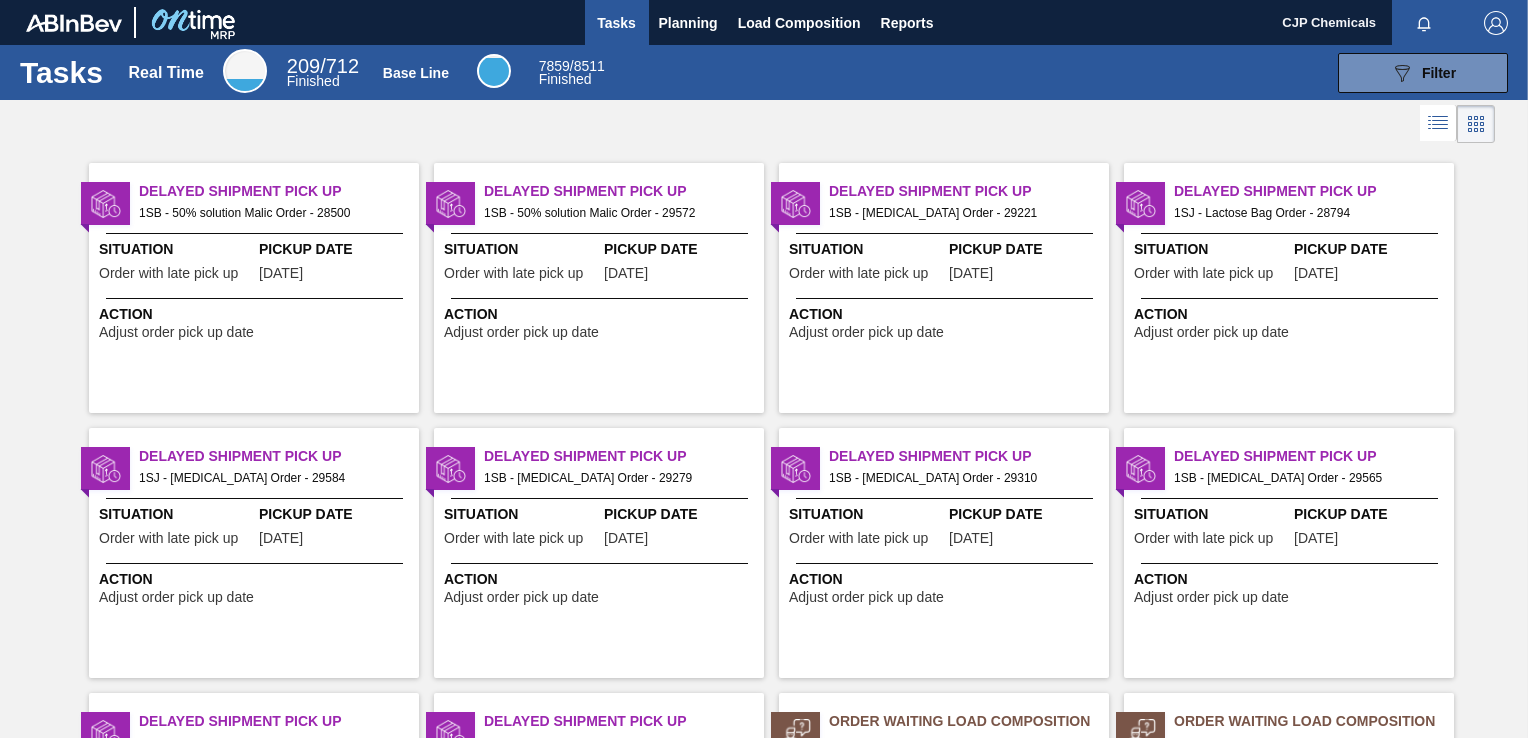 click on "CJP Chemicals" at bounding box center (1329, 22) 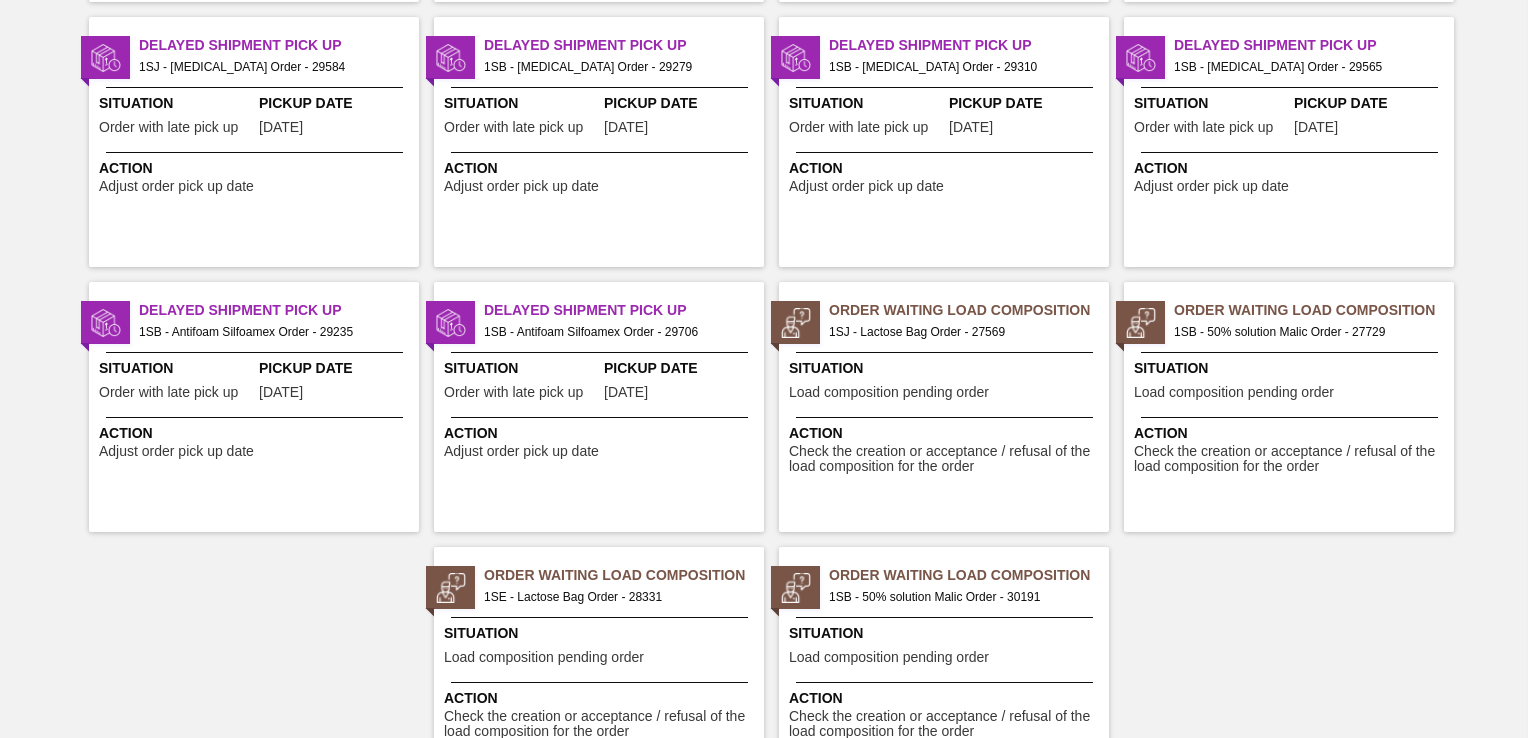 scroll, scrollTop: 519, scrollLeft: 0, axis: vertical 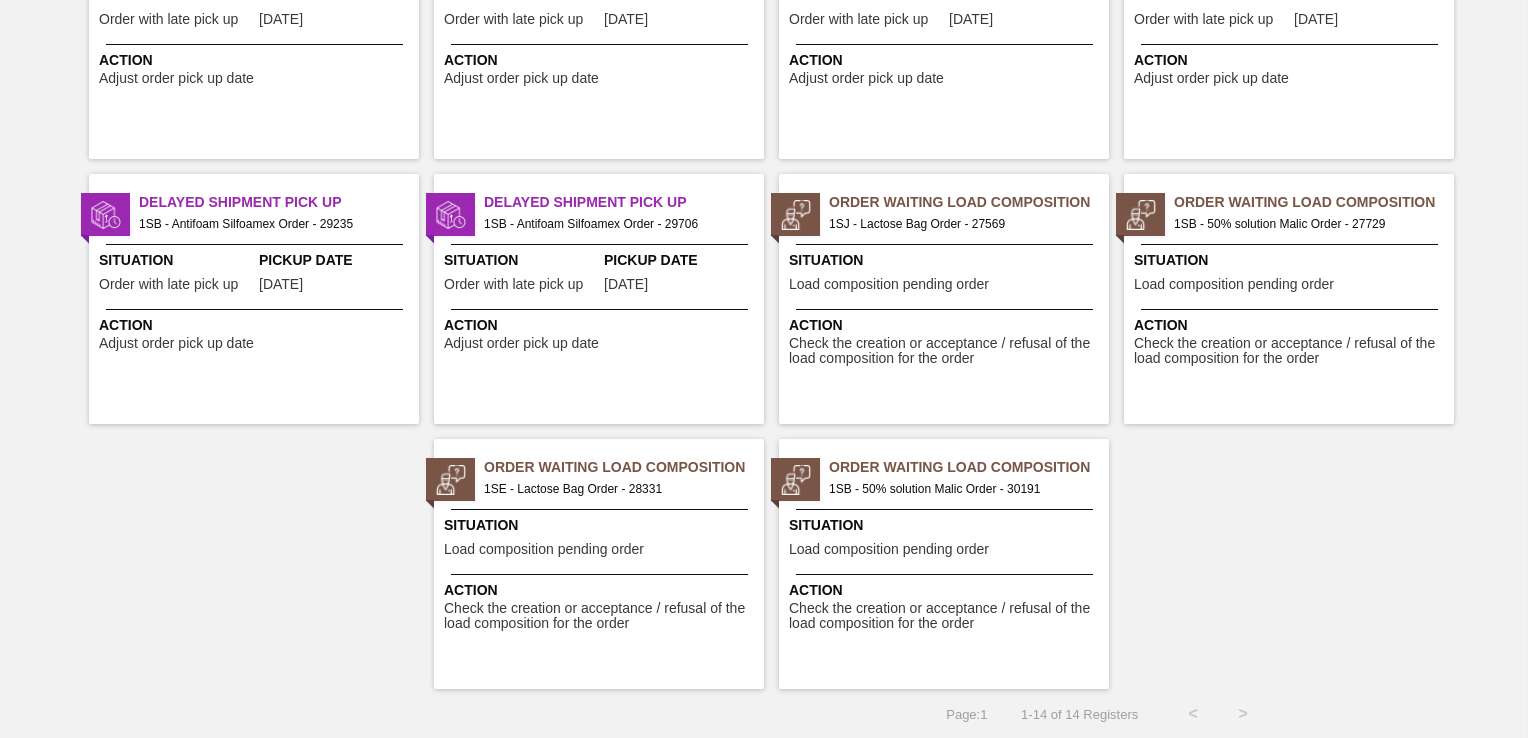 click on "Situation Load composition pending order" at bounding box center (946, 539) 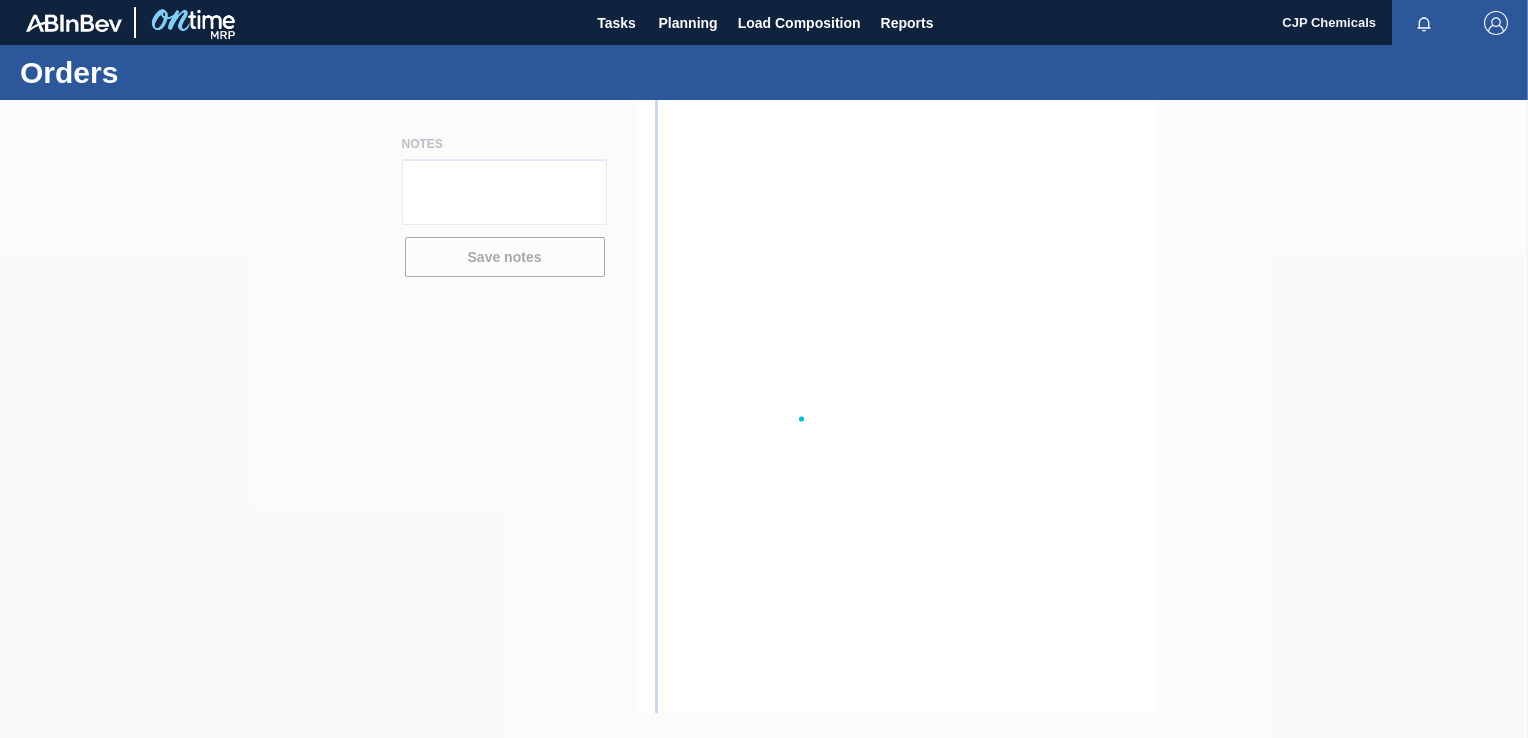 scroll, scrollTop: 0, scrollLeft: 0, axis: both 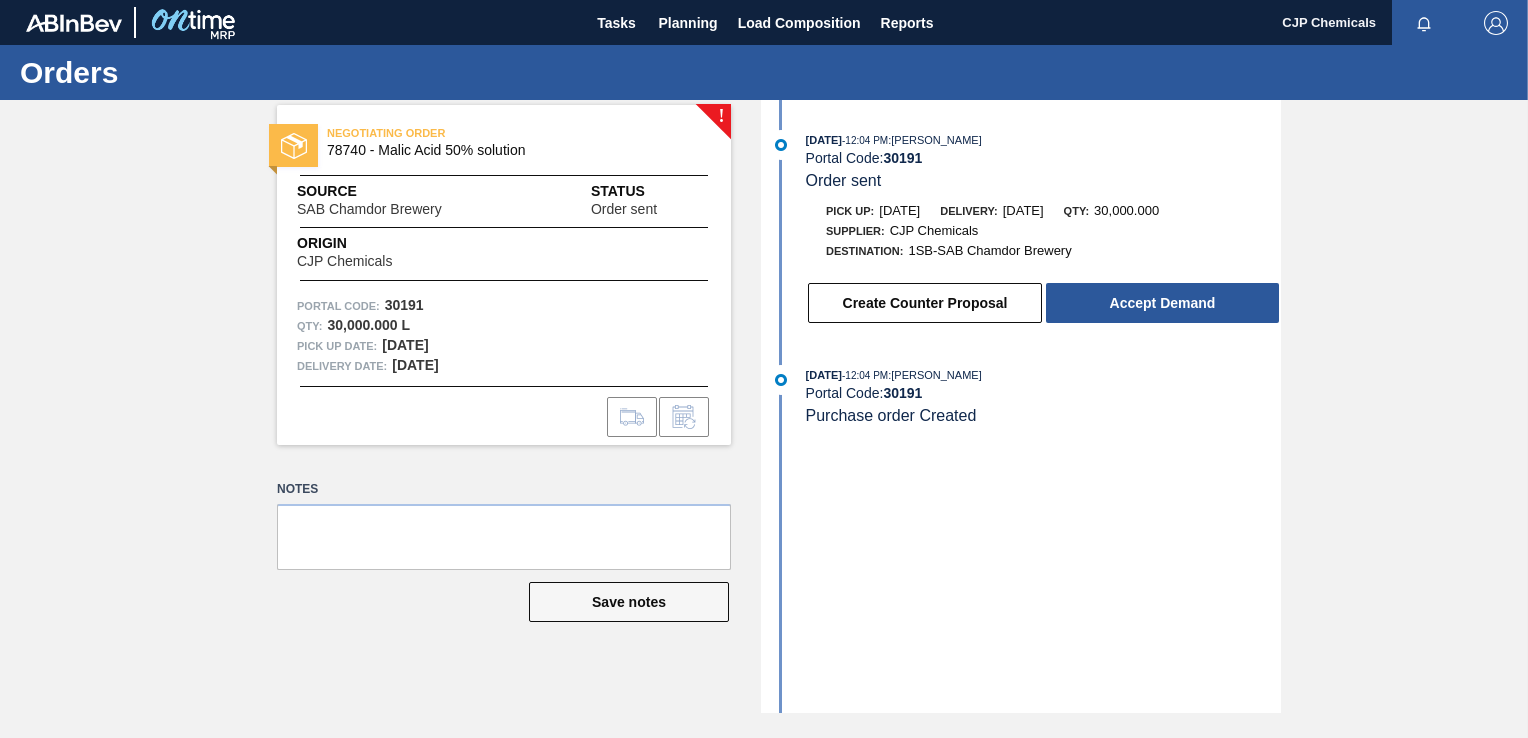 click on "30191" at bounding box center [902, 158] 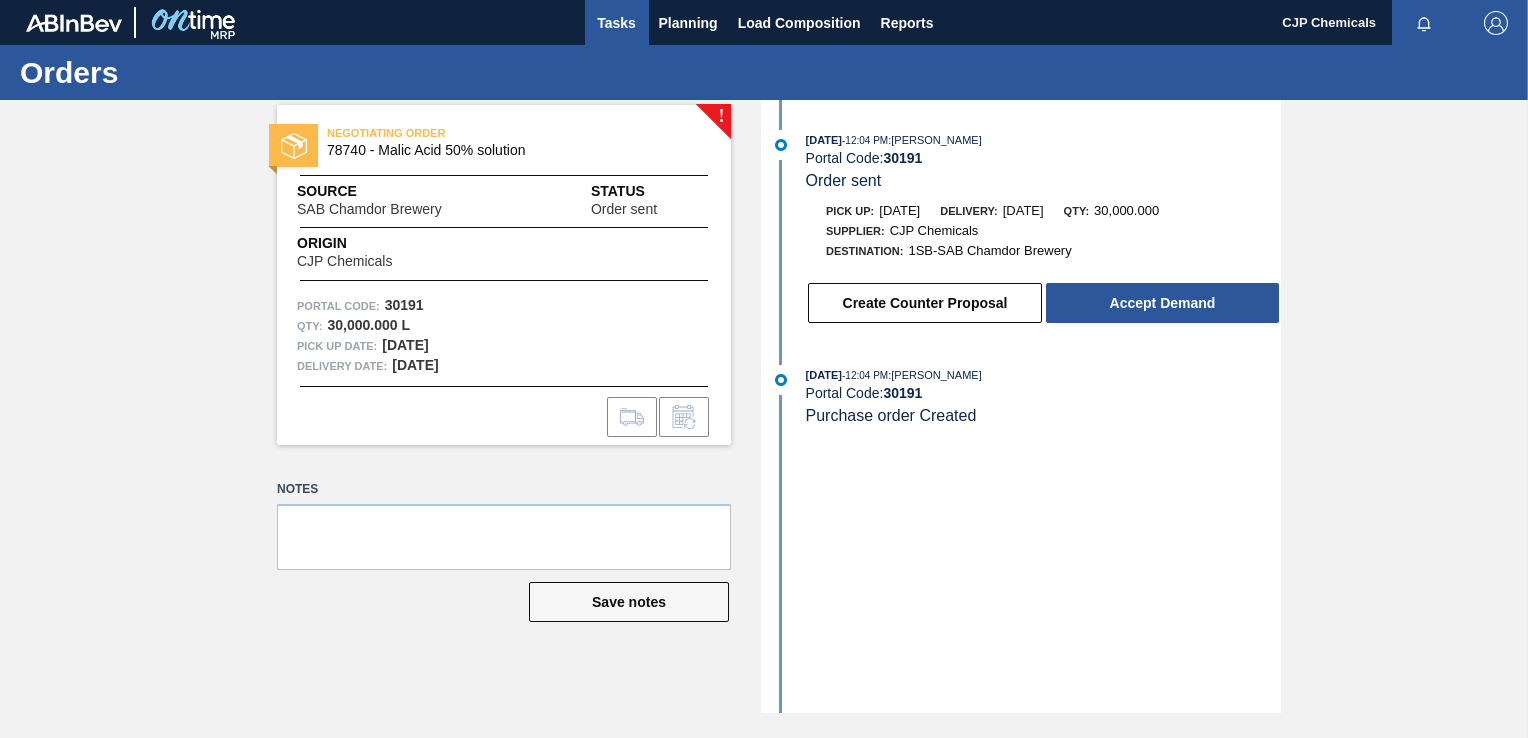 click on "Tasks" at bounding box center (617, 22) 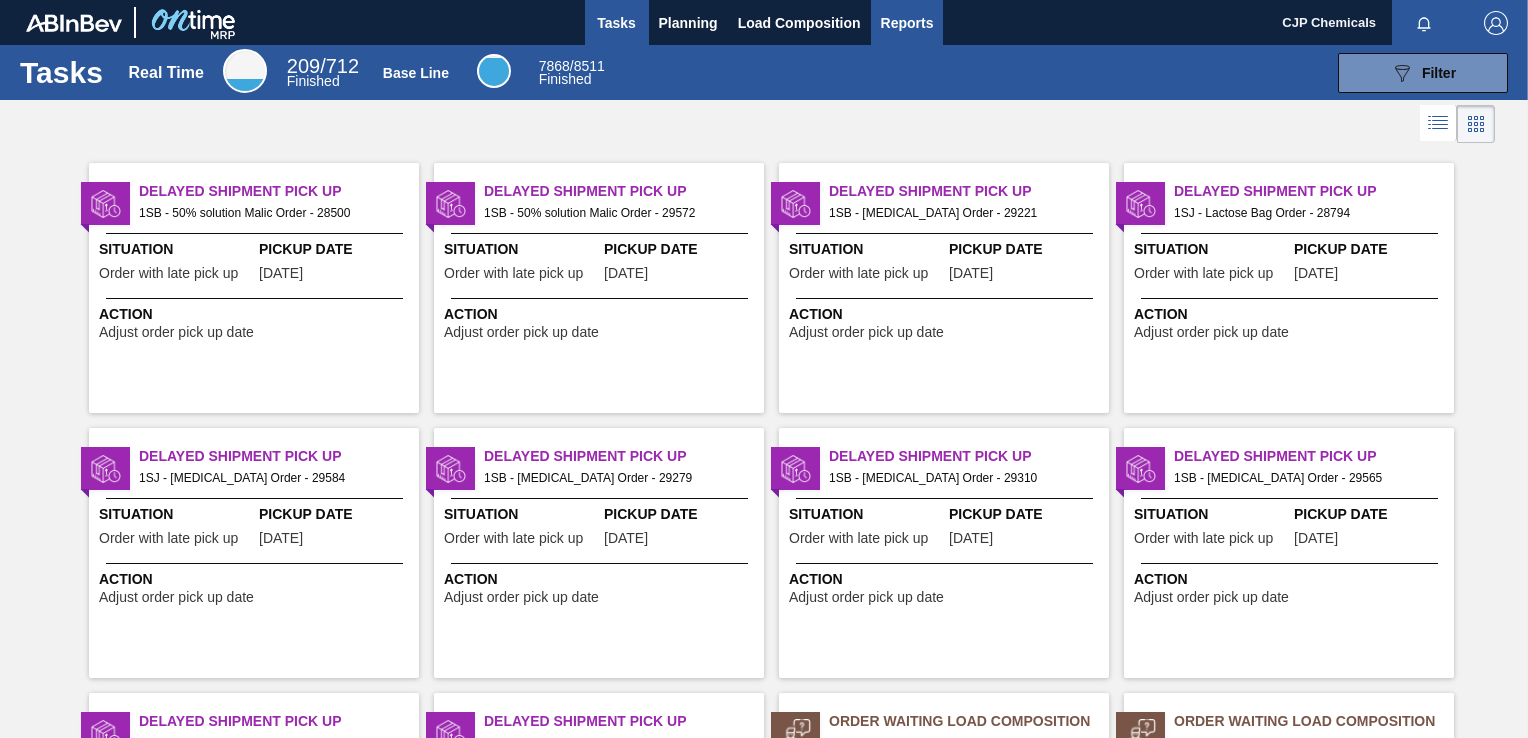 click on "Reports" at bounding box center (907, 22) 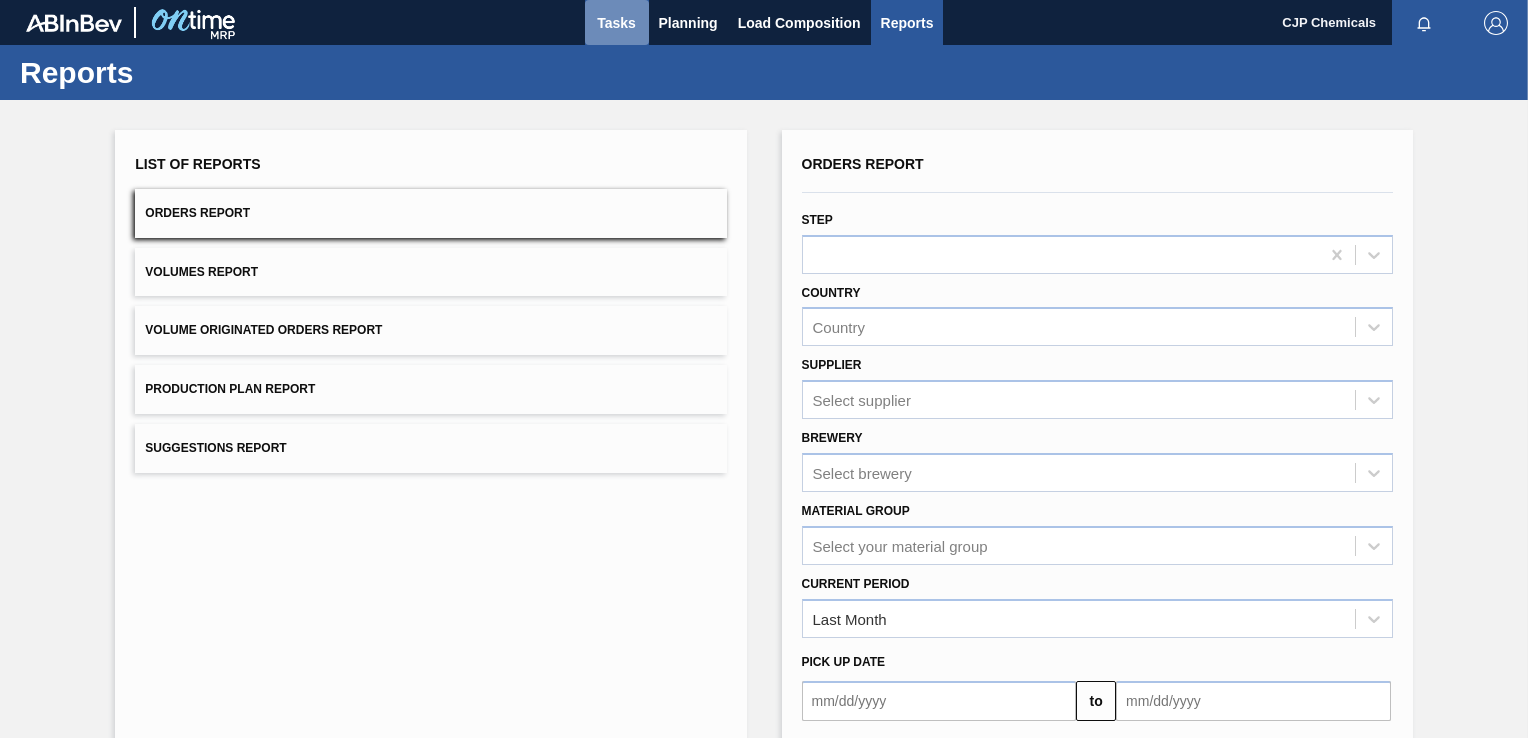 click on "Tasks" at bounding box center [617, 23] 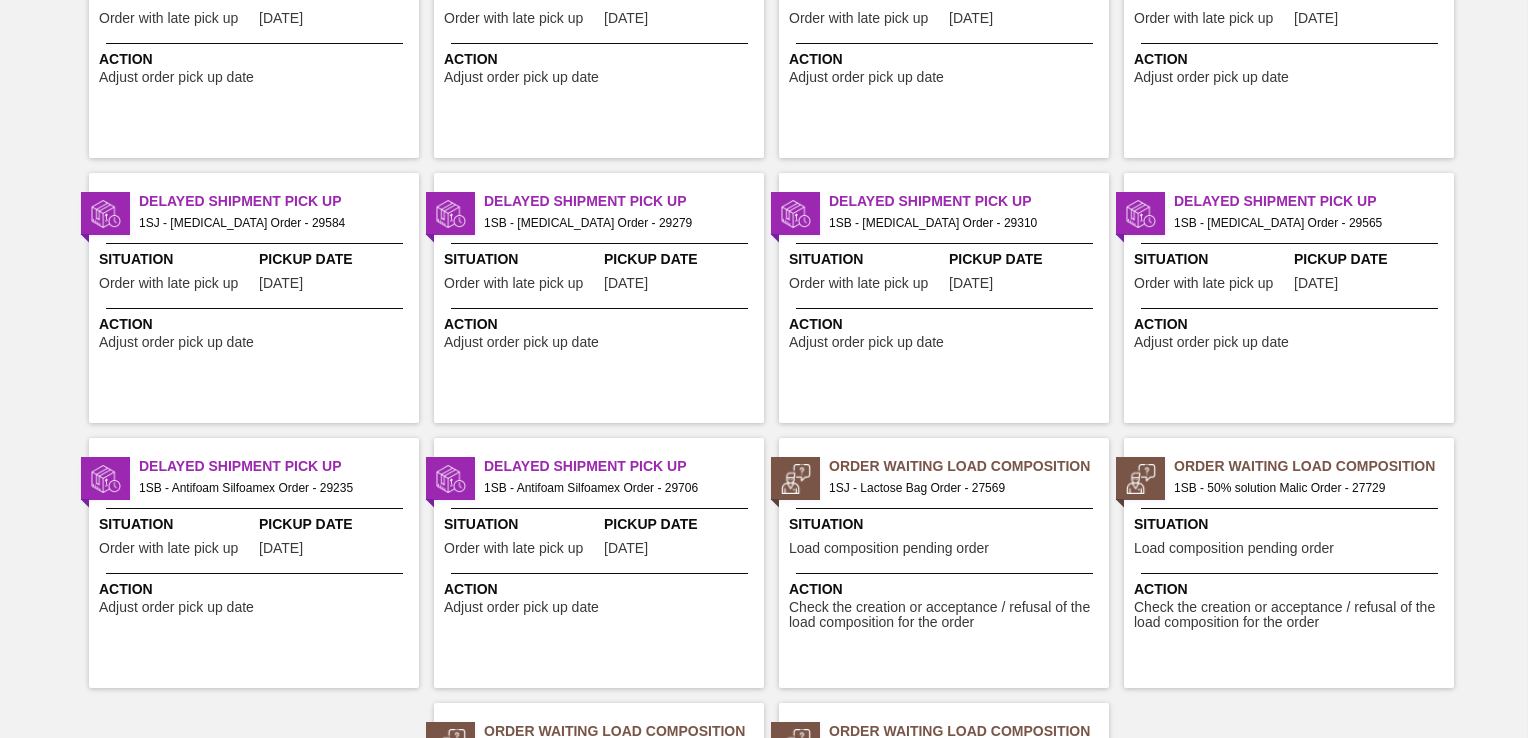 scroll, scrollTop: 519, scrollLeft: 0, axis: vertical 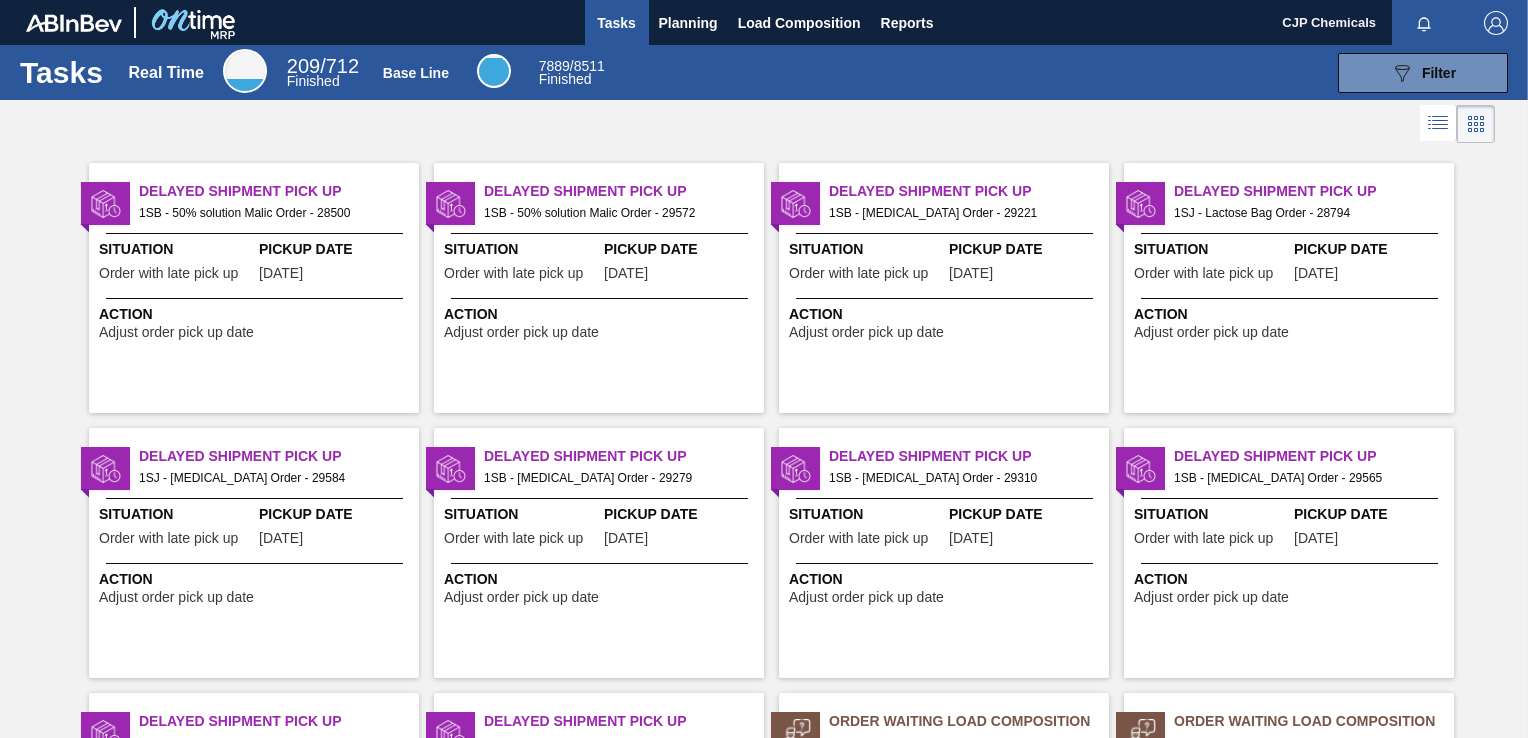 click on "Finished" at bounding box center [313, 81] 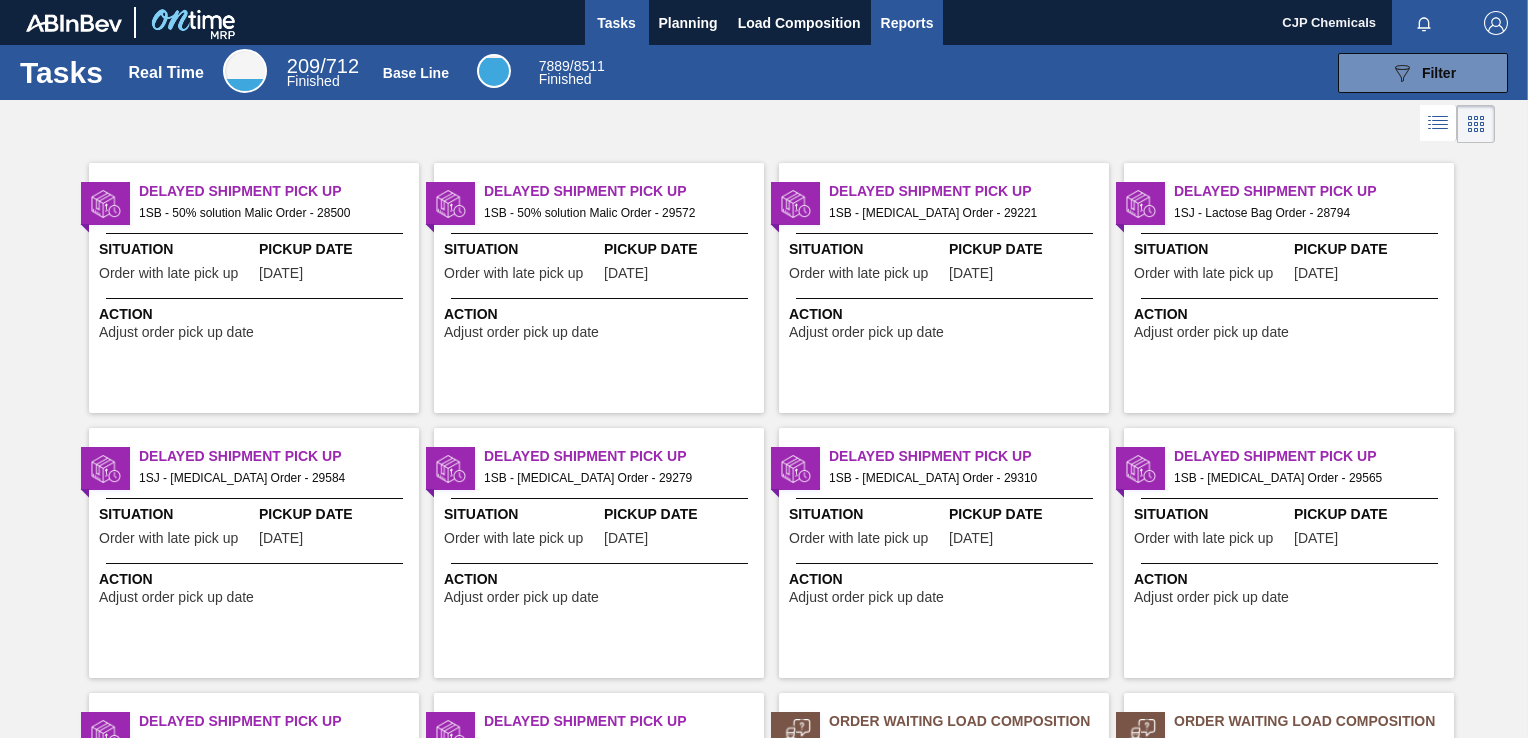 click on "Reports" at bounding box center (907, 23) 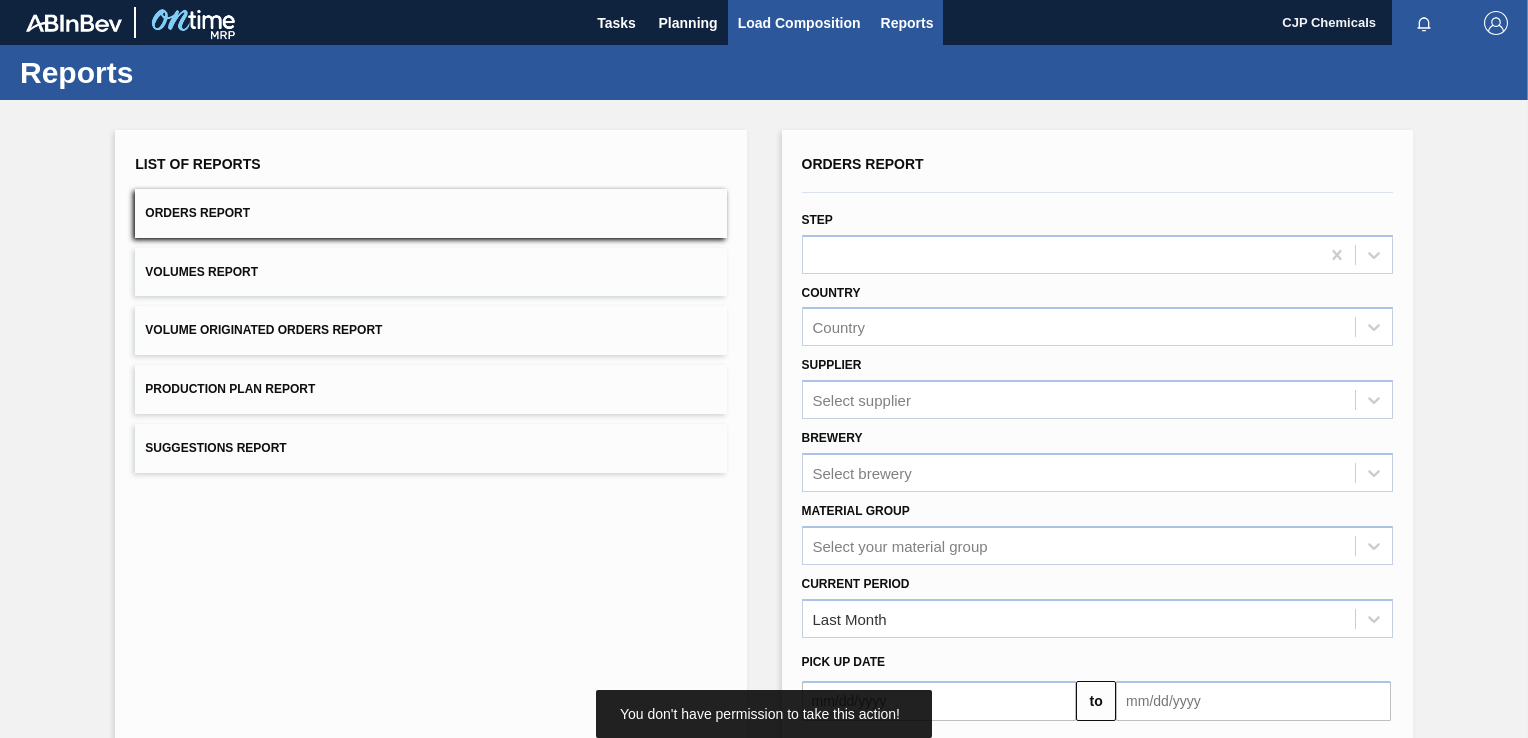 click on "Load Composition" at bounding box center (799, 23) 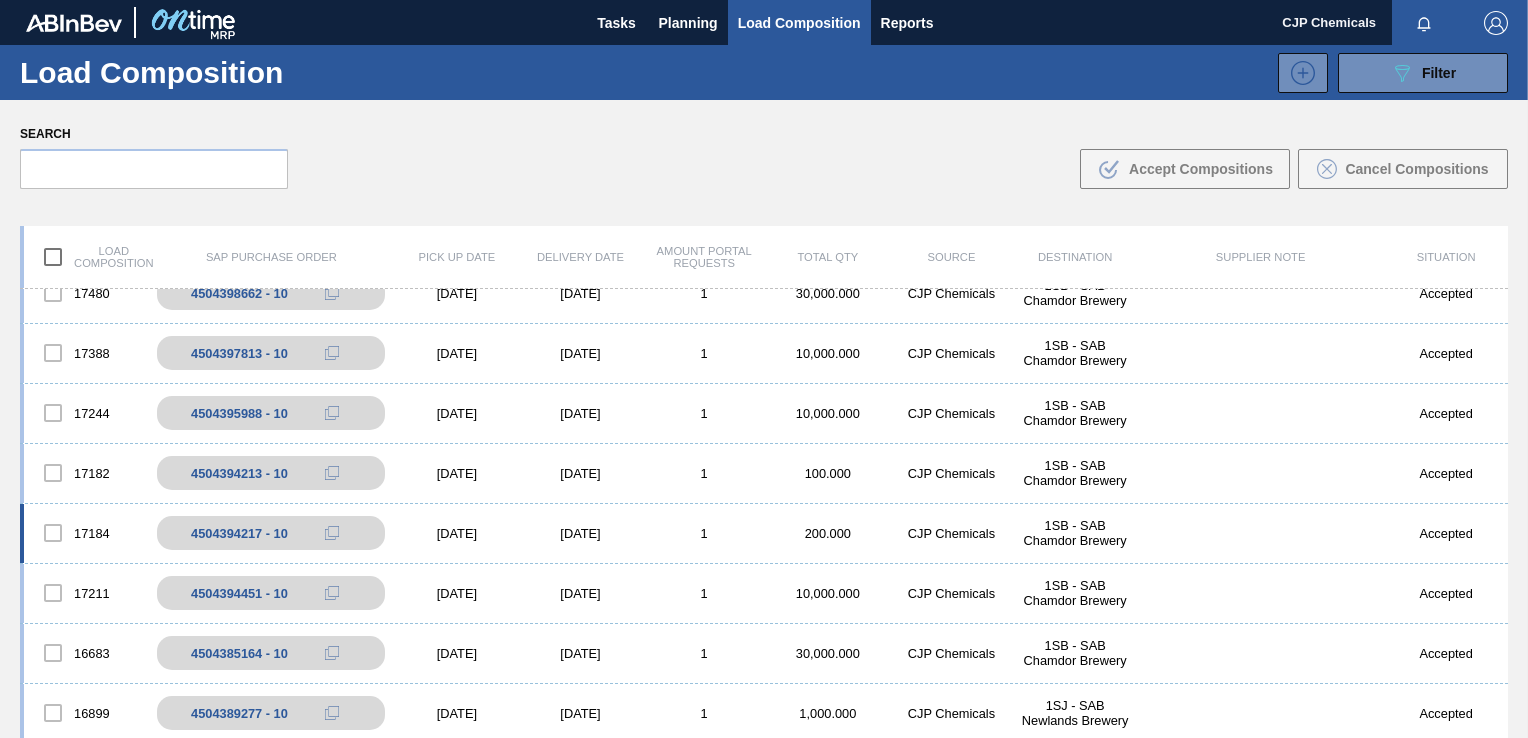 scroll, scrollTop: 296, scrollLeft: 0, axis: vertical 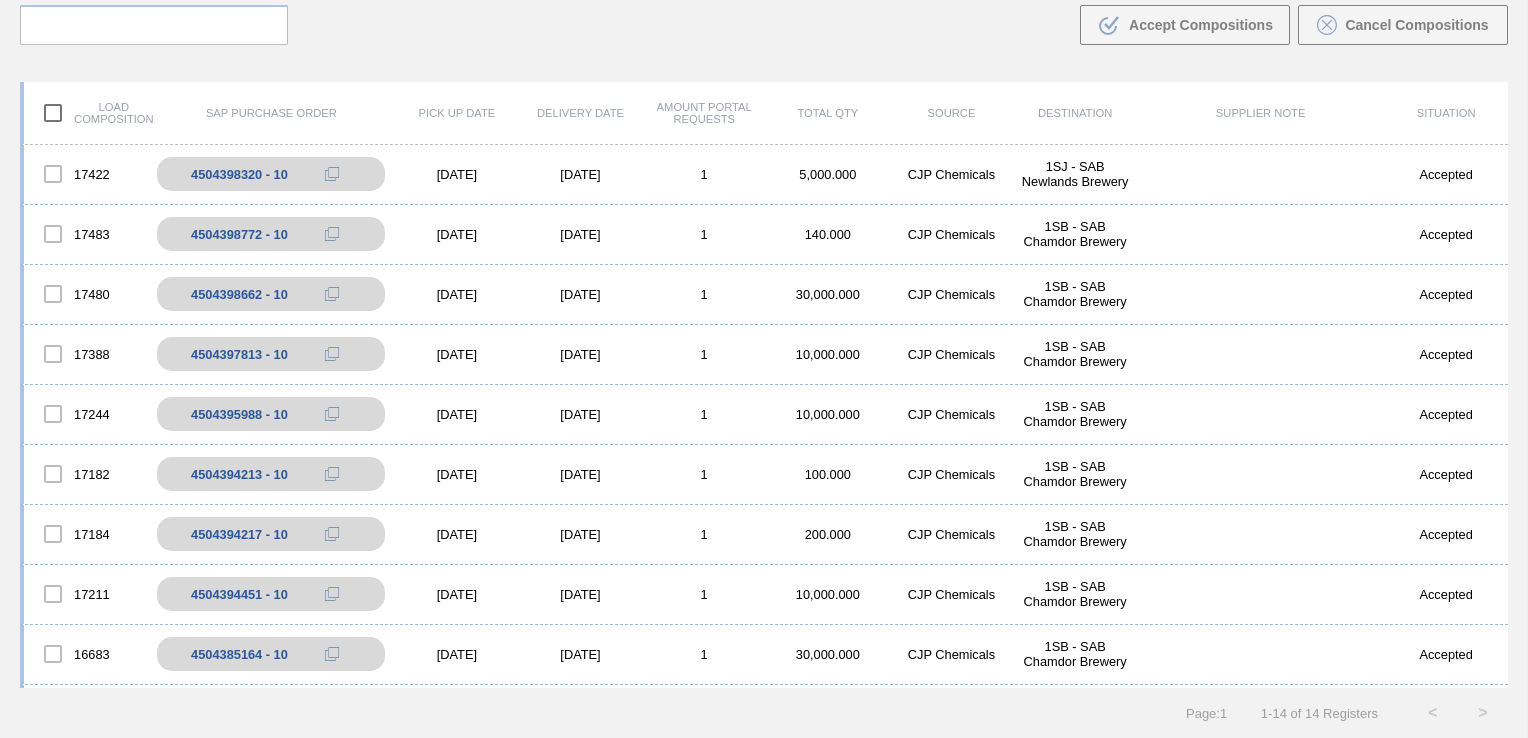 drag, startPoint x: 1523, startPoint y: 365, endPoint x: 1524, endPoint y: 282, distance: 83.00603 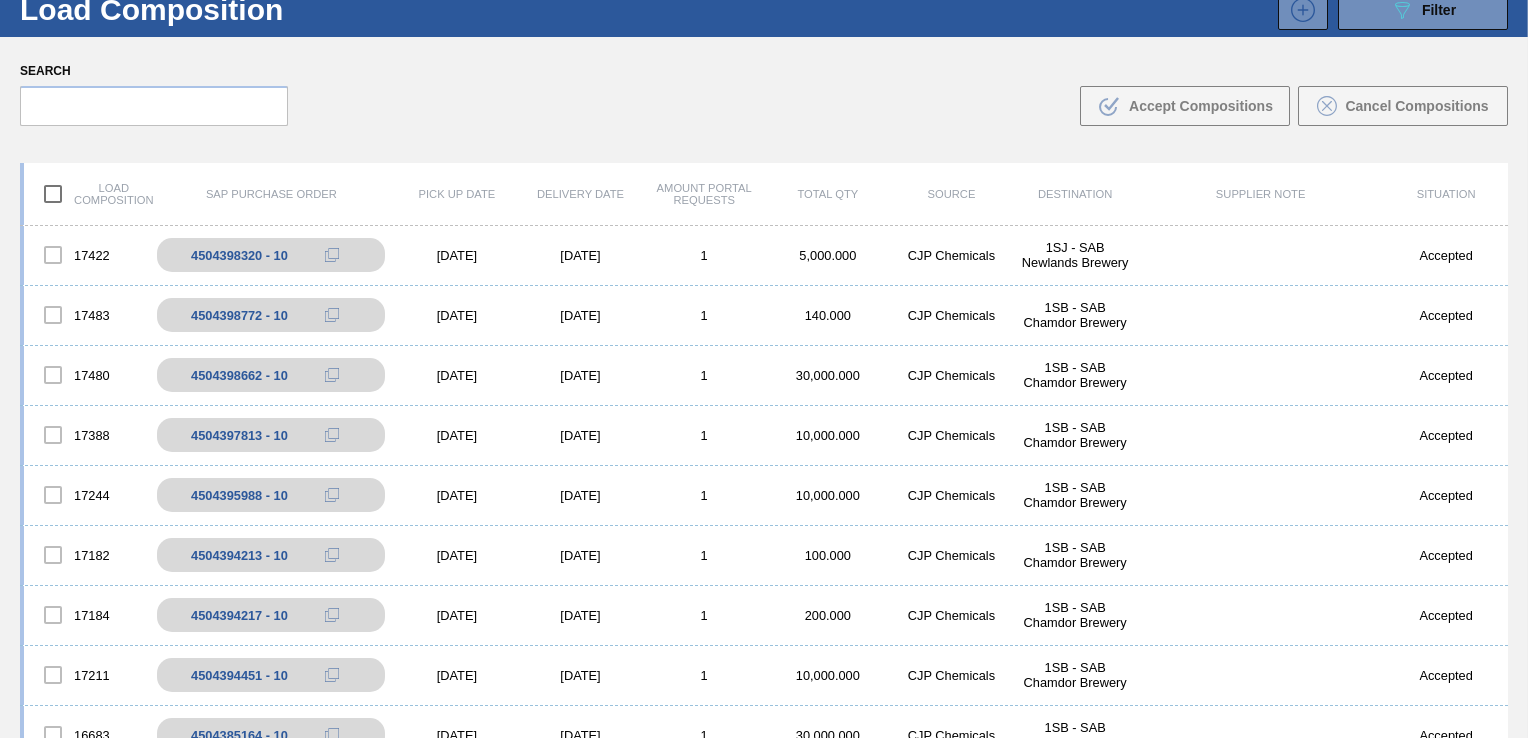 scroll, scrollTop: 0, scrollLeft: 0, axis: both 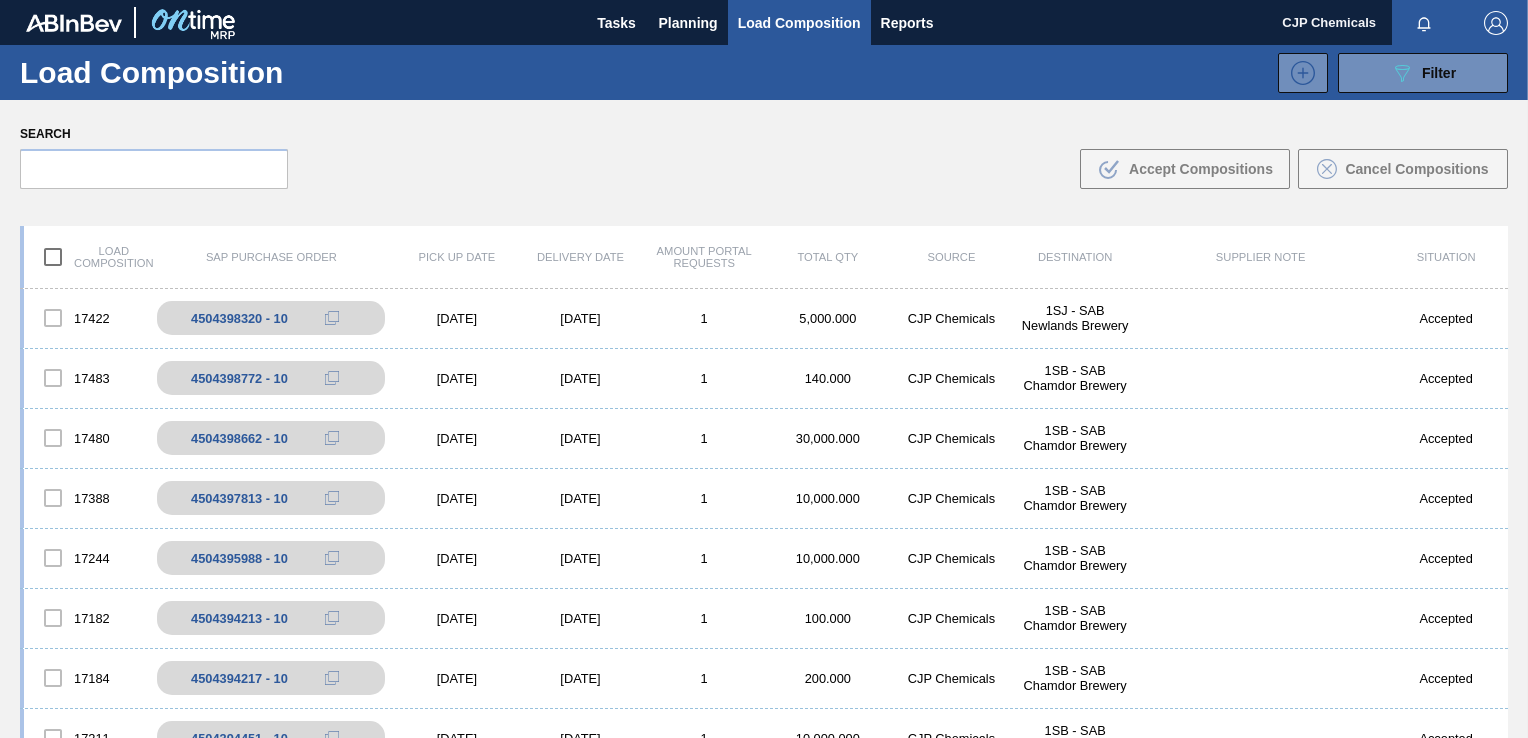 click on "Search .b{fill:var(--color-action-default)} Accept Compositions Cancel Compositions" at bounding box center [764, 154] 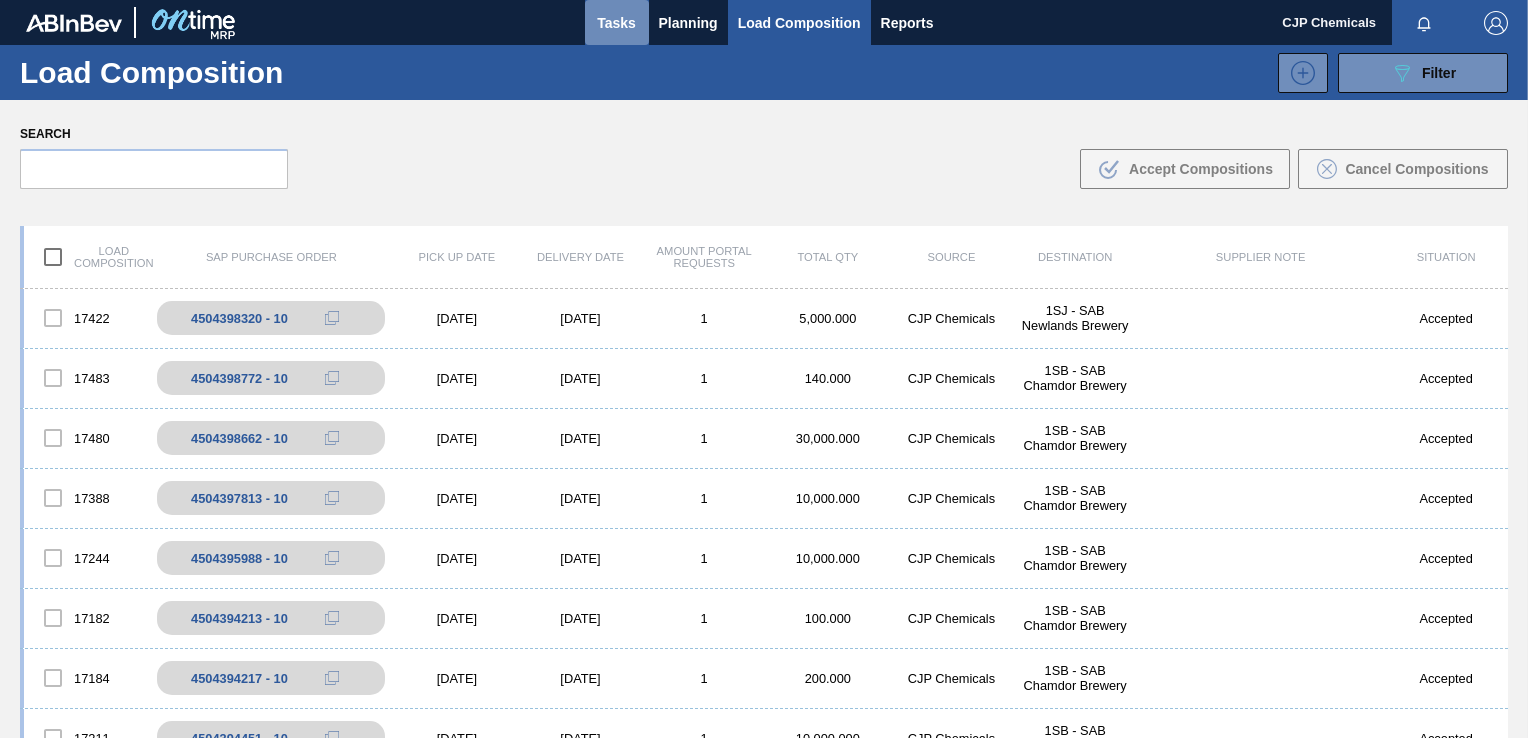 click on "Tasks" at bounding box center [617, 22] 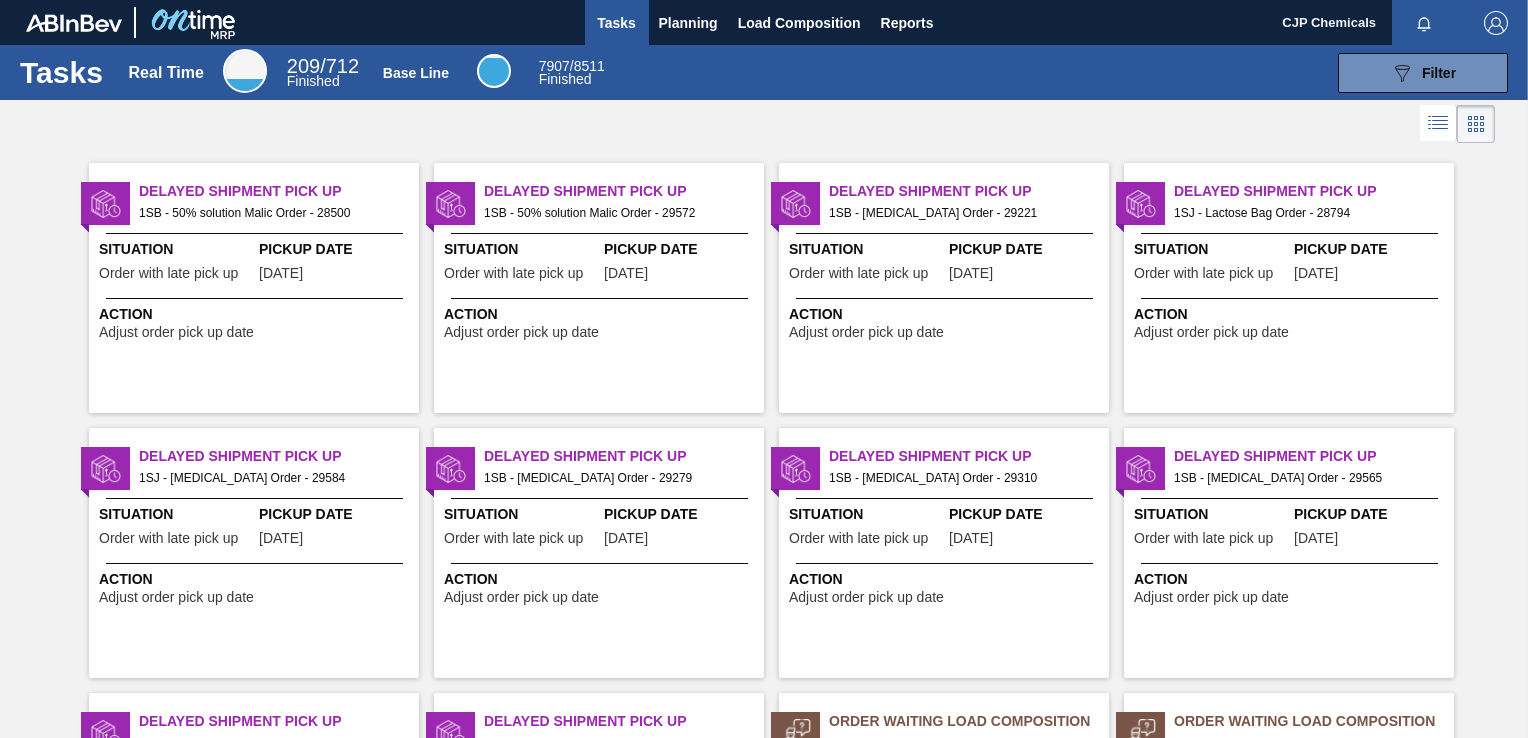 click on "Base Line" at bounding box center (416, 73) 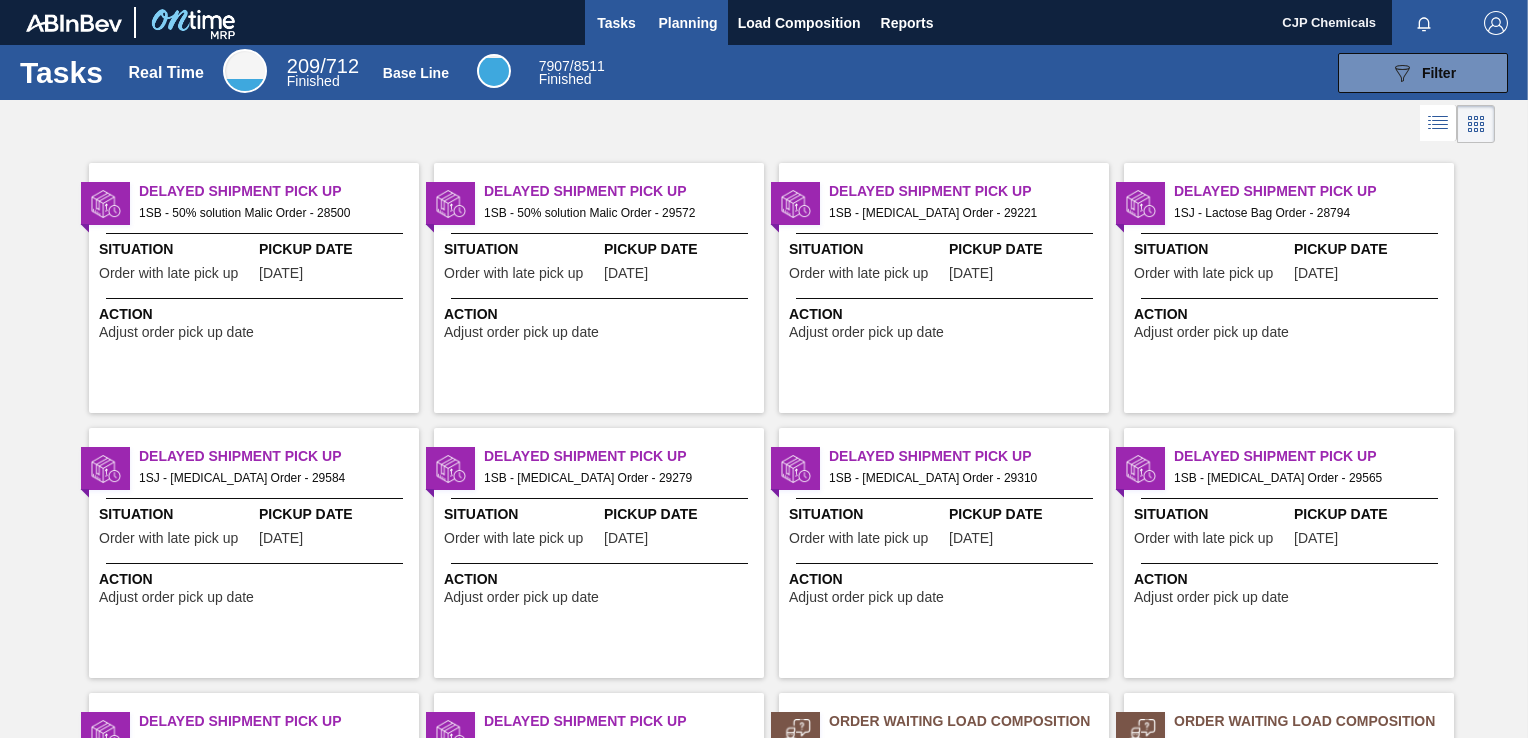 click on "Planning" at bounding box center (688, 23) 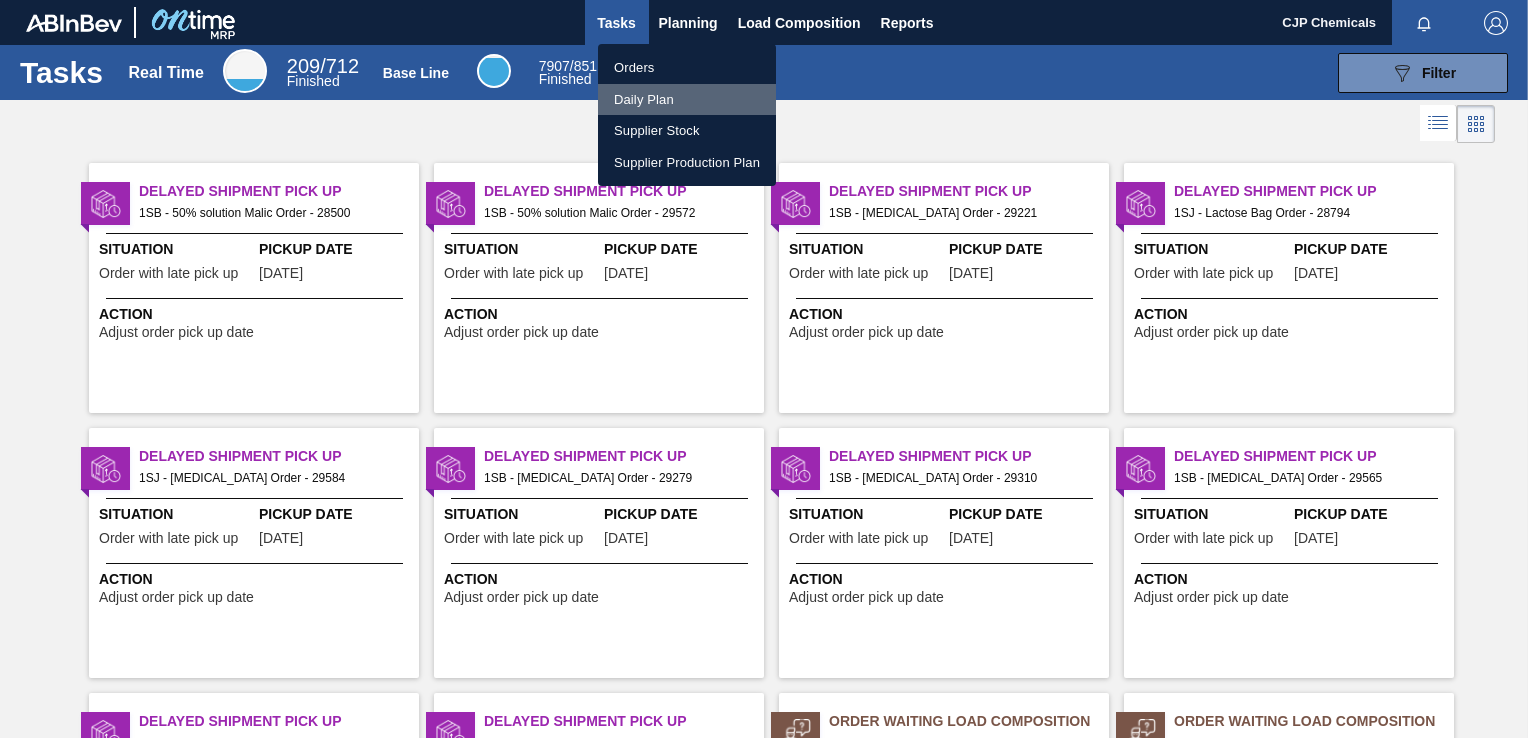click on "Daily Plan" at bounding box center [687, 100] 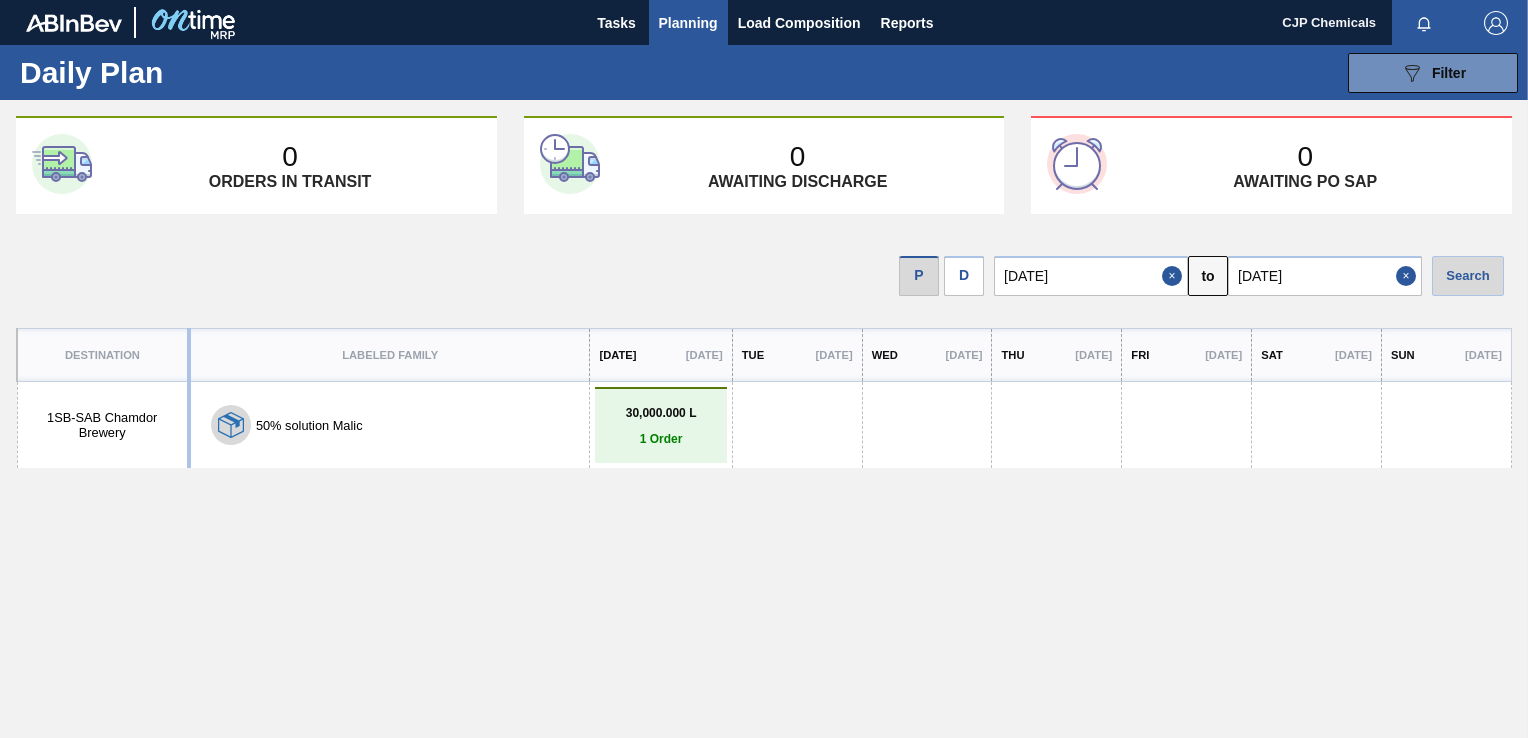 click on "Planning" at bounding box center (688, 23) 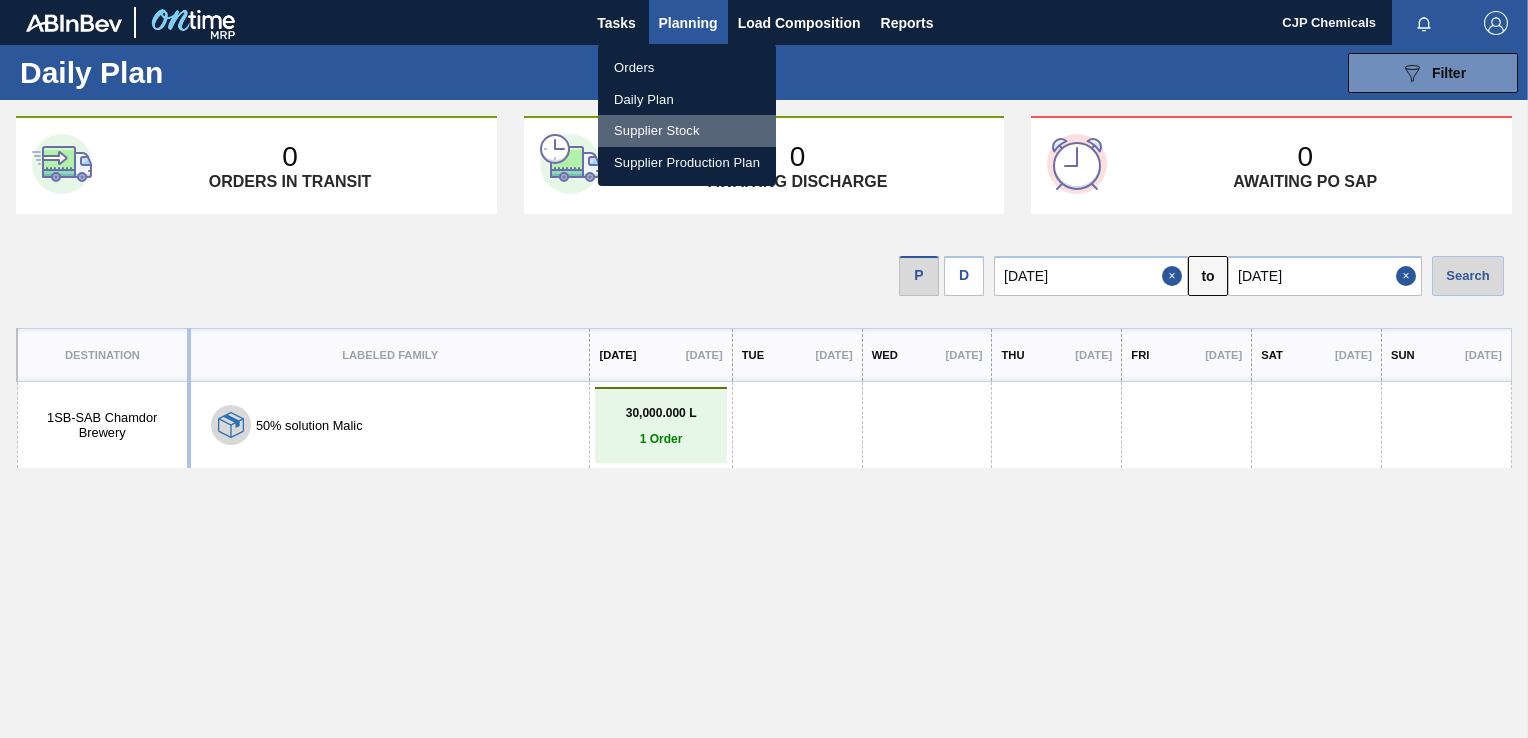 click on "Supplier Stock" at bounding box center [687, 131] 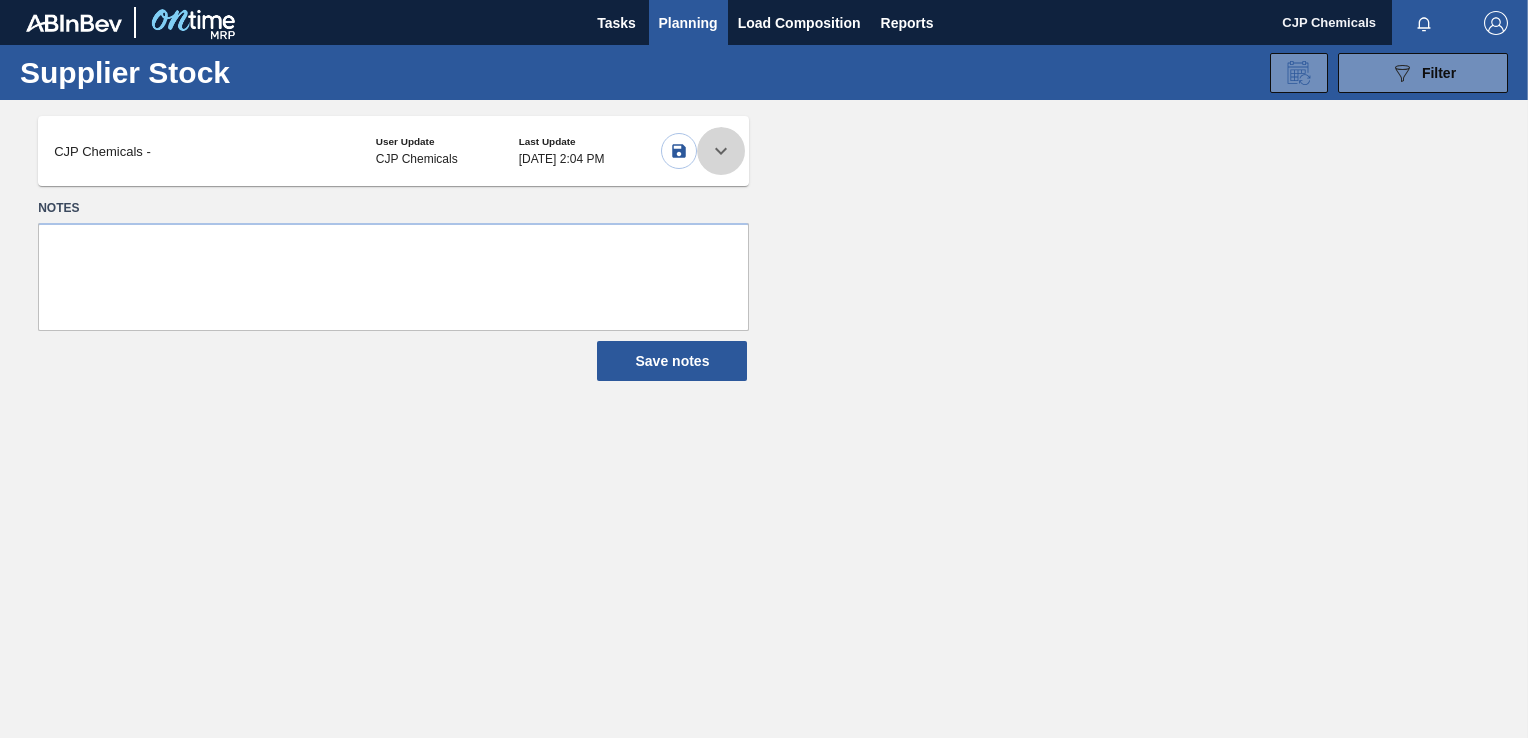 click 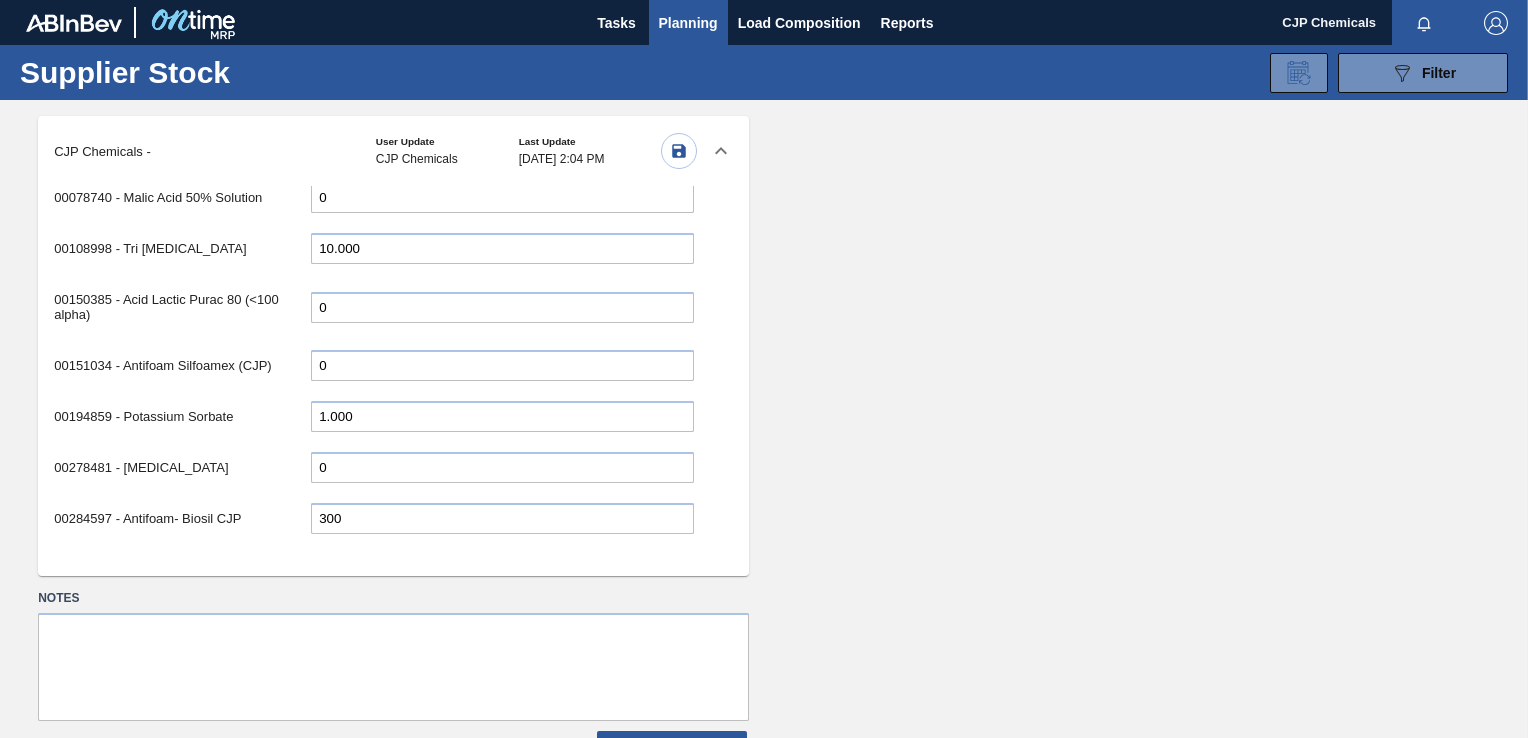 scroll, scrollTop: 330, scrollLeft: 0, axis: vertical 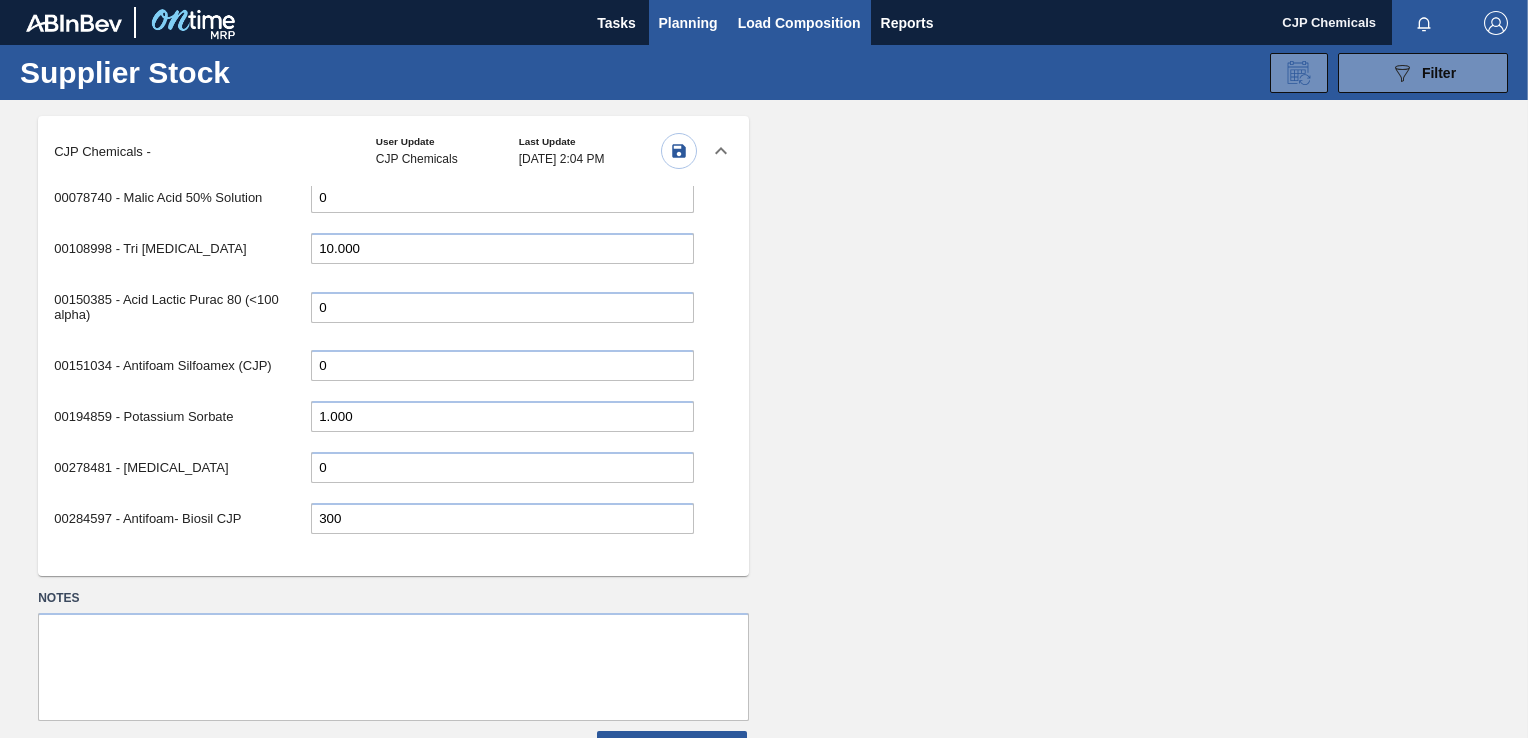 click on "Load Composition" at bounding box center [799, 23] 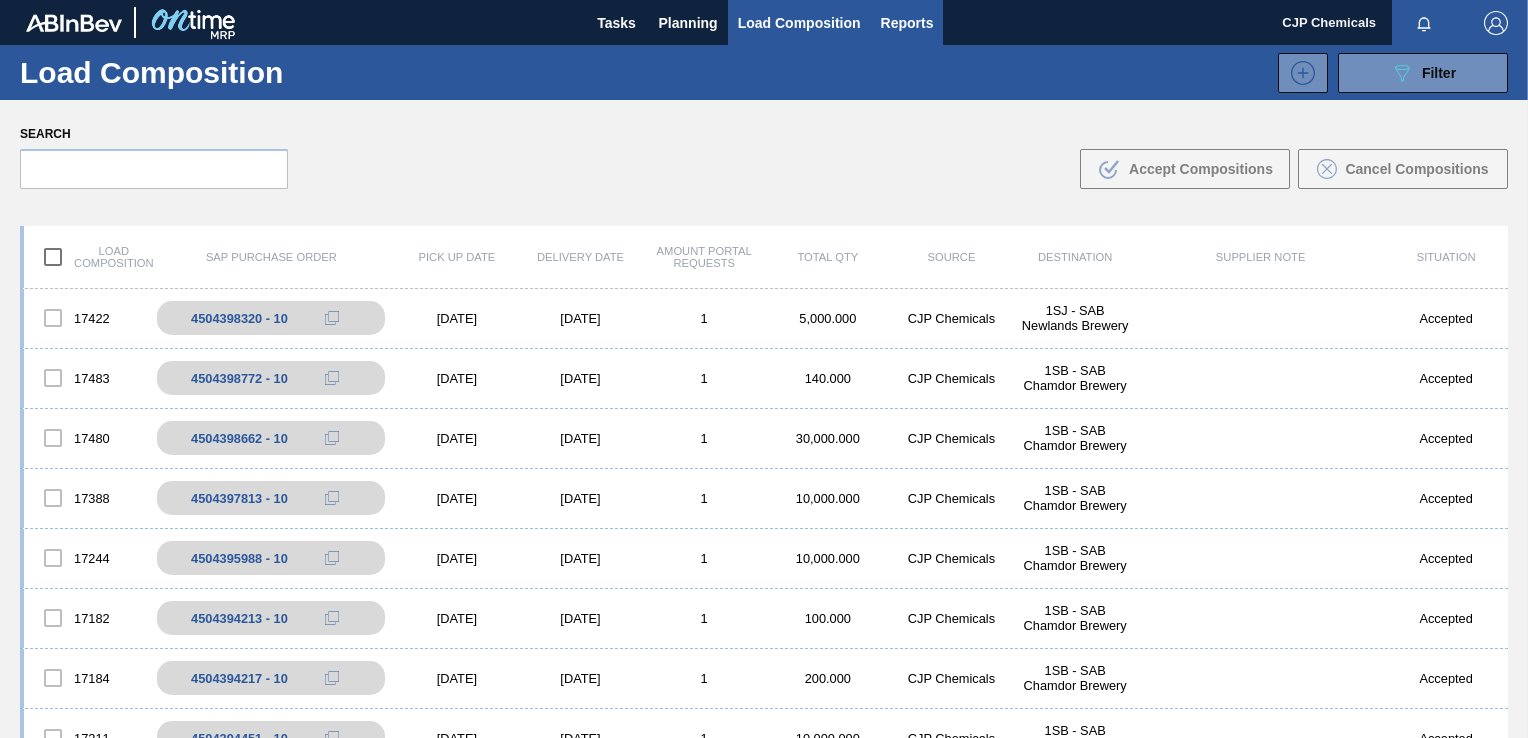 click on "Reports" at bounding box center [907, 23] 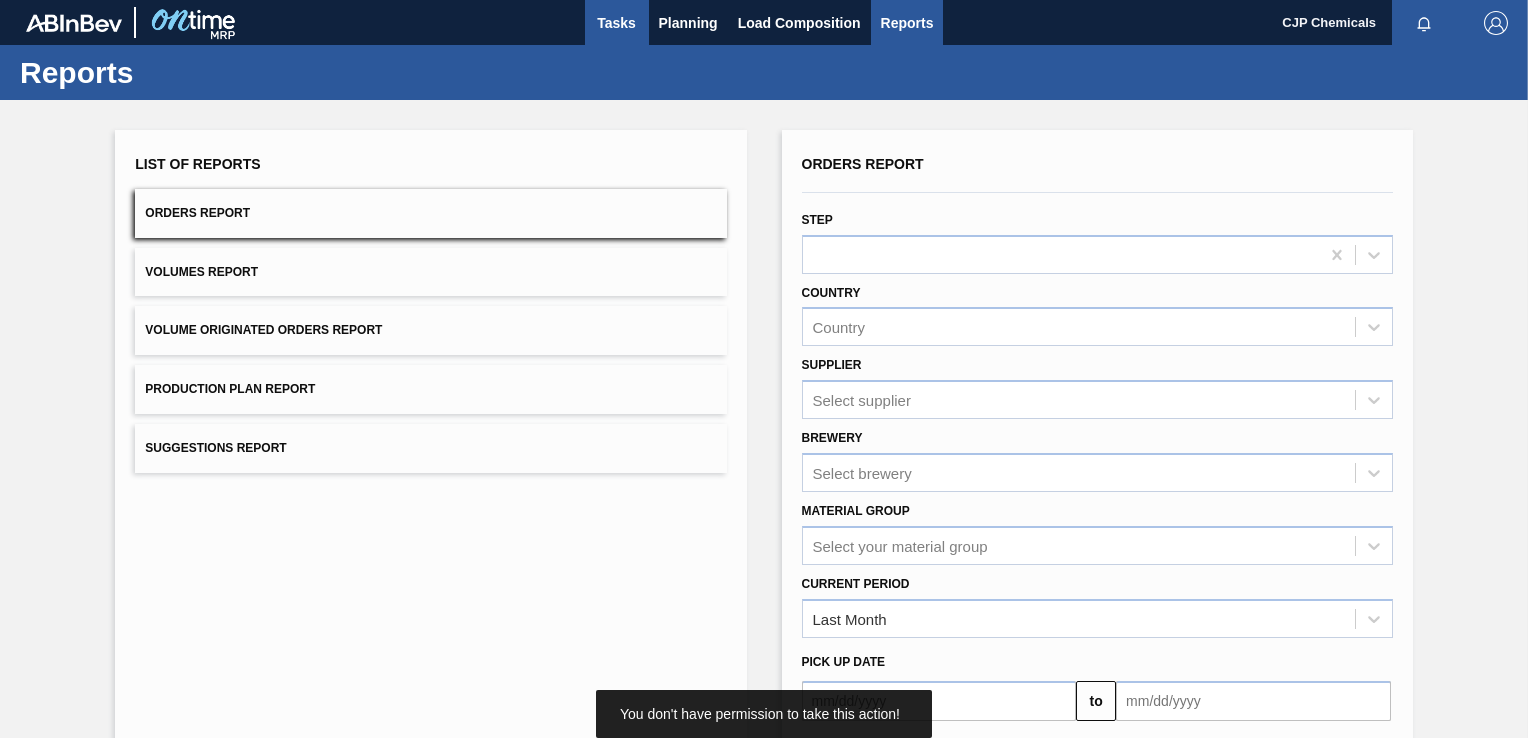 click on "Tasks" at bounding box center (617, 23) 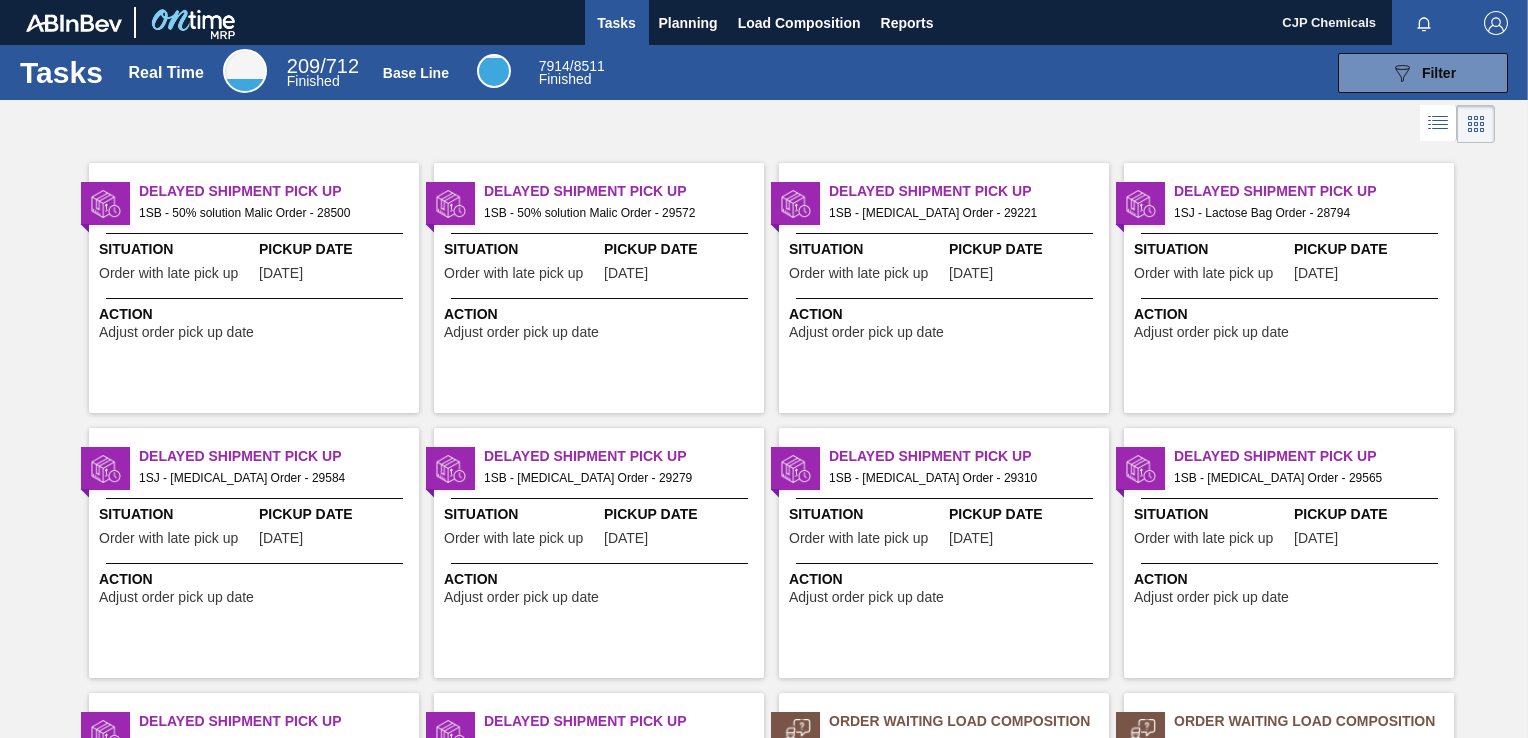 click on "209  /  712" at bounding box center [323, 66] 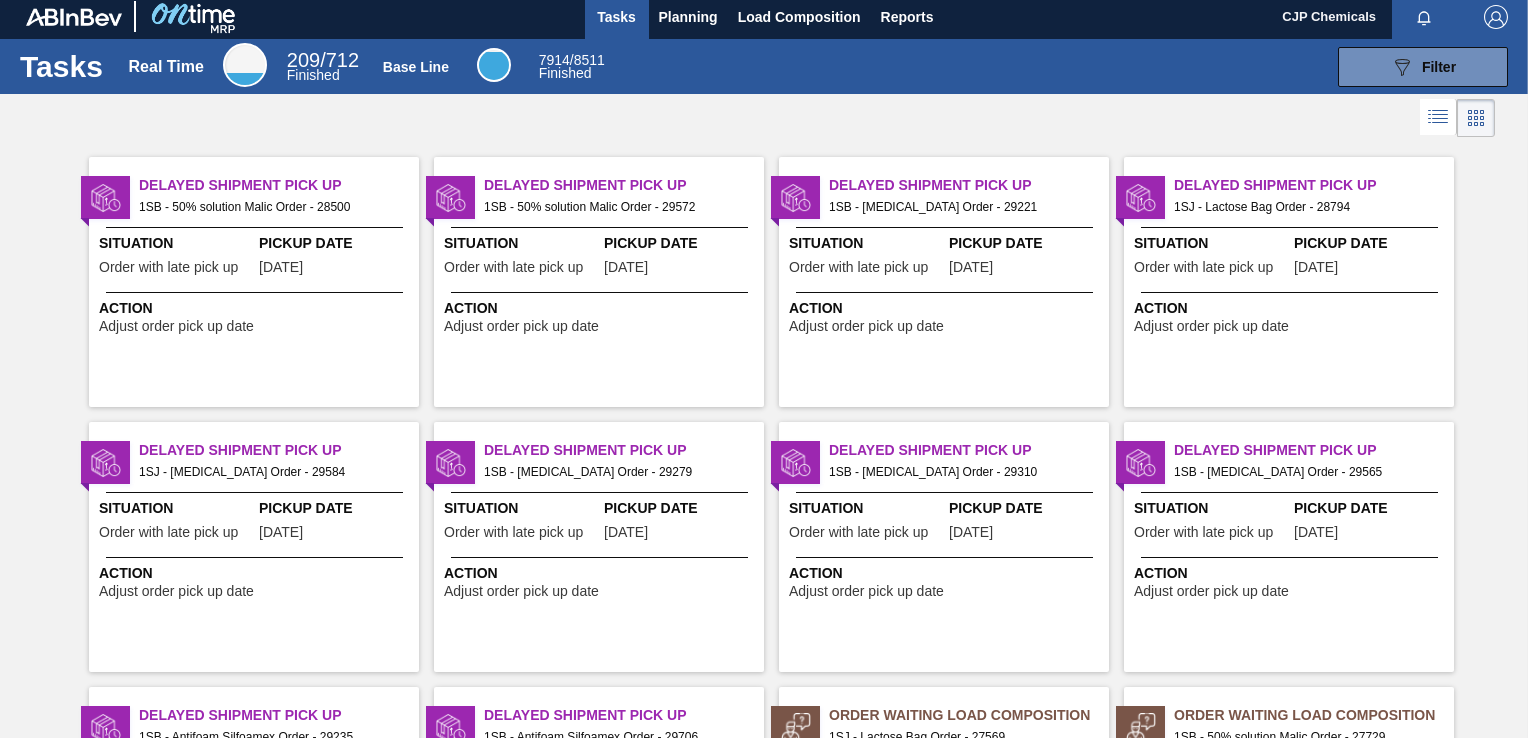 scroll, scrollTop: 0, scrollLeft: 0, axis: both 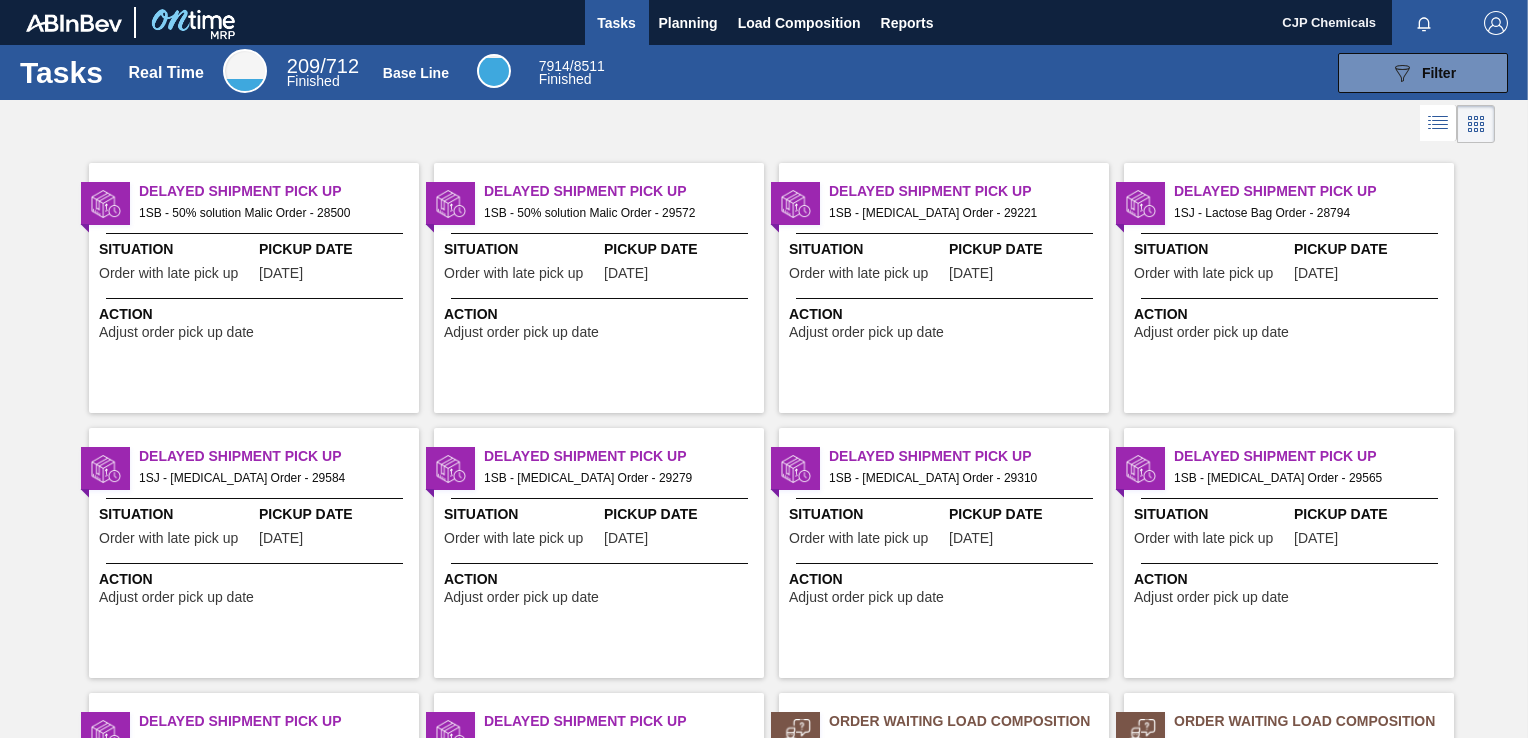 click 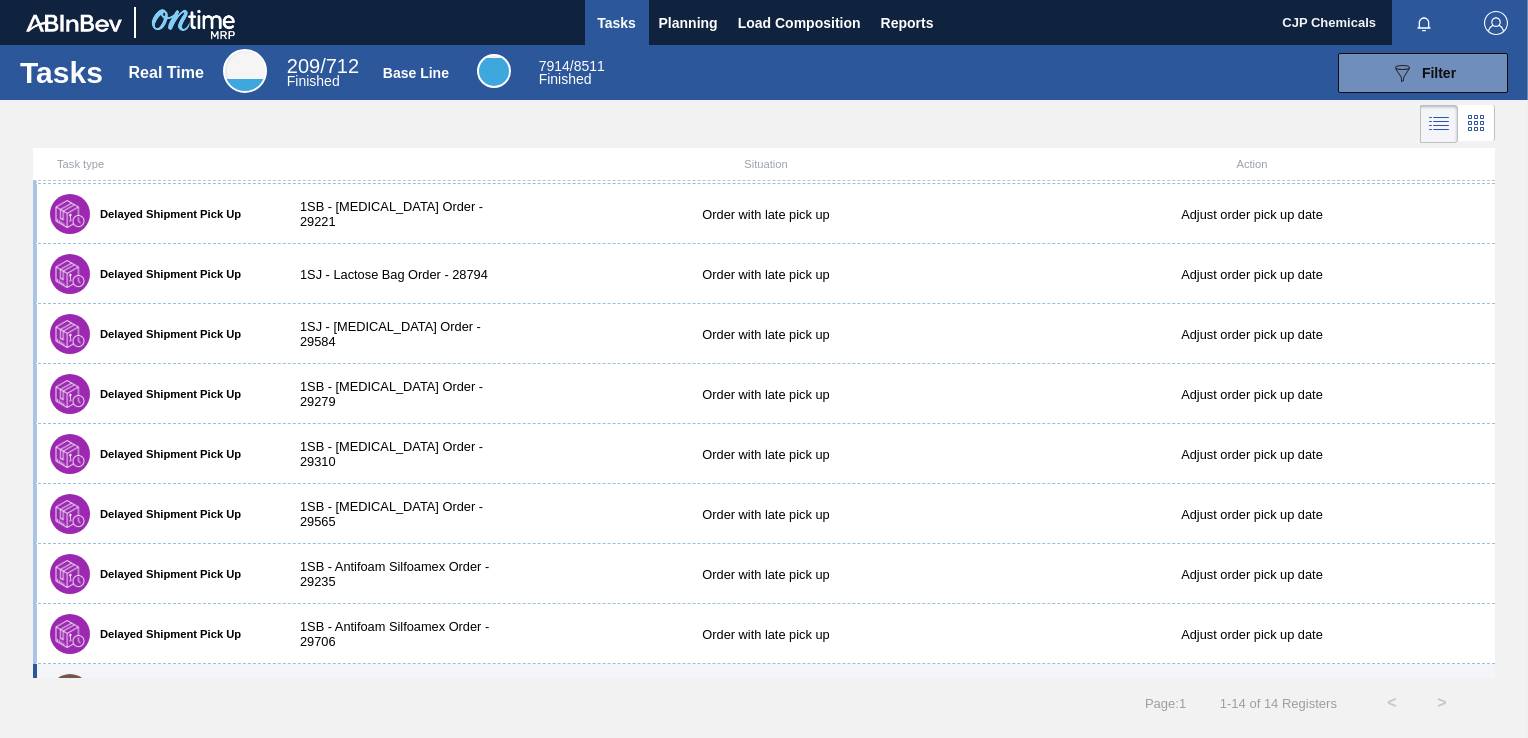 scroll, scrollTop: 0, scrollLeft: 0, axis: both 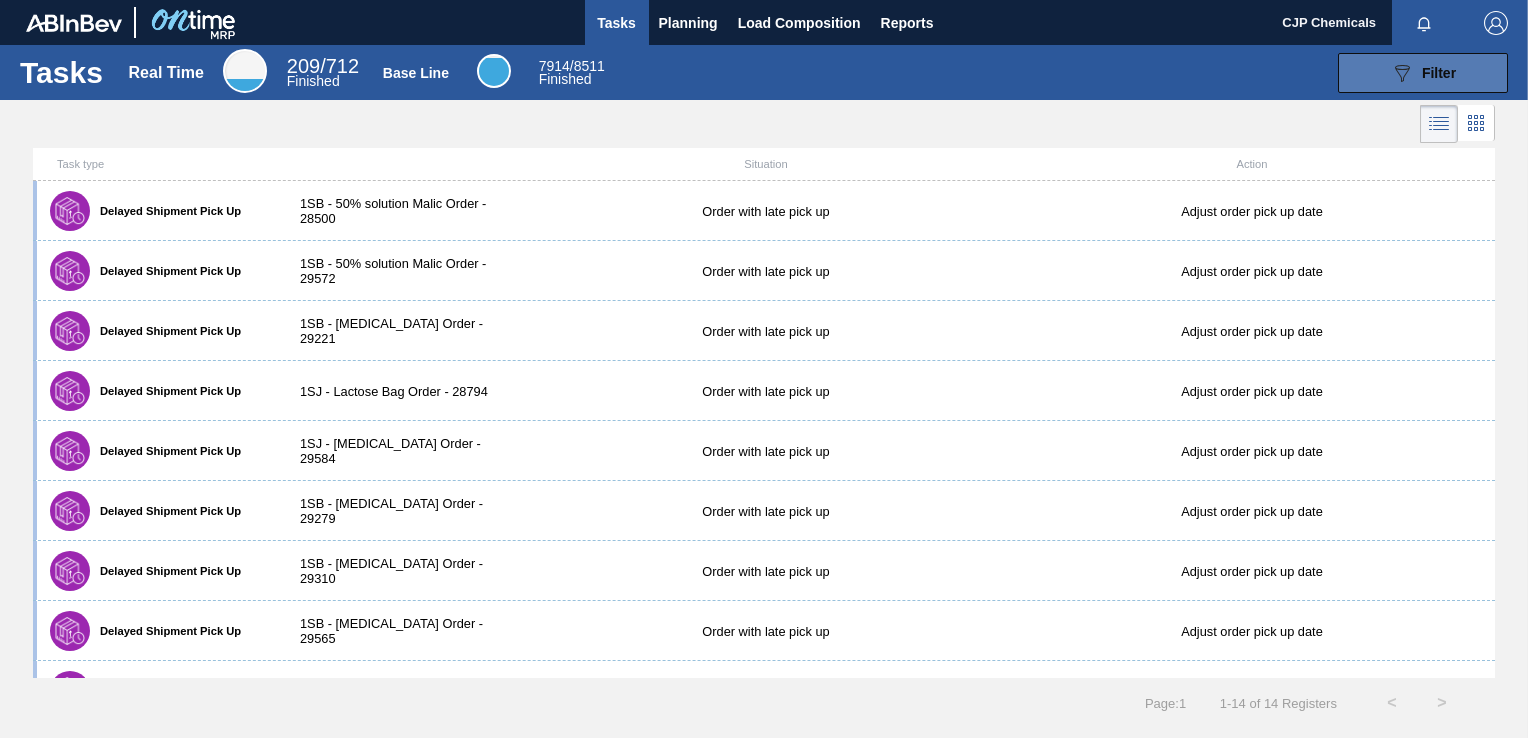 click on "089F7B8B-B2A5-4AFE-B5C0-19BA573D28AC Filter" at bounding box center [1423, 73] 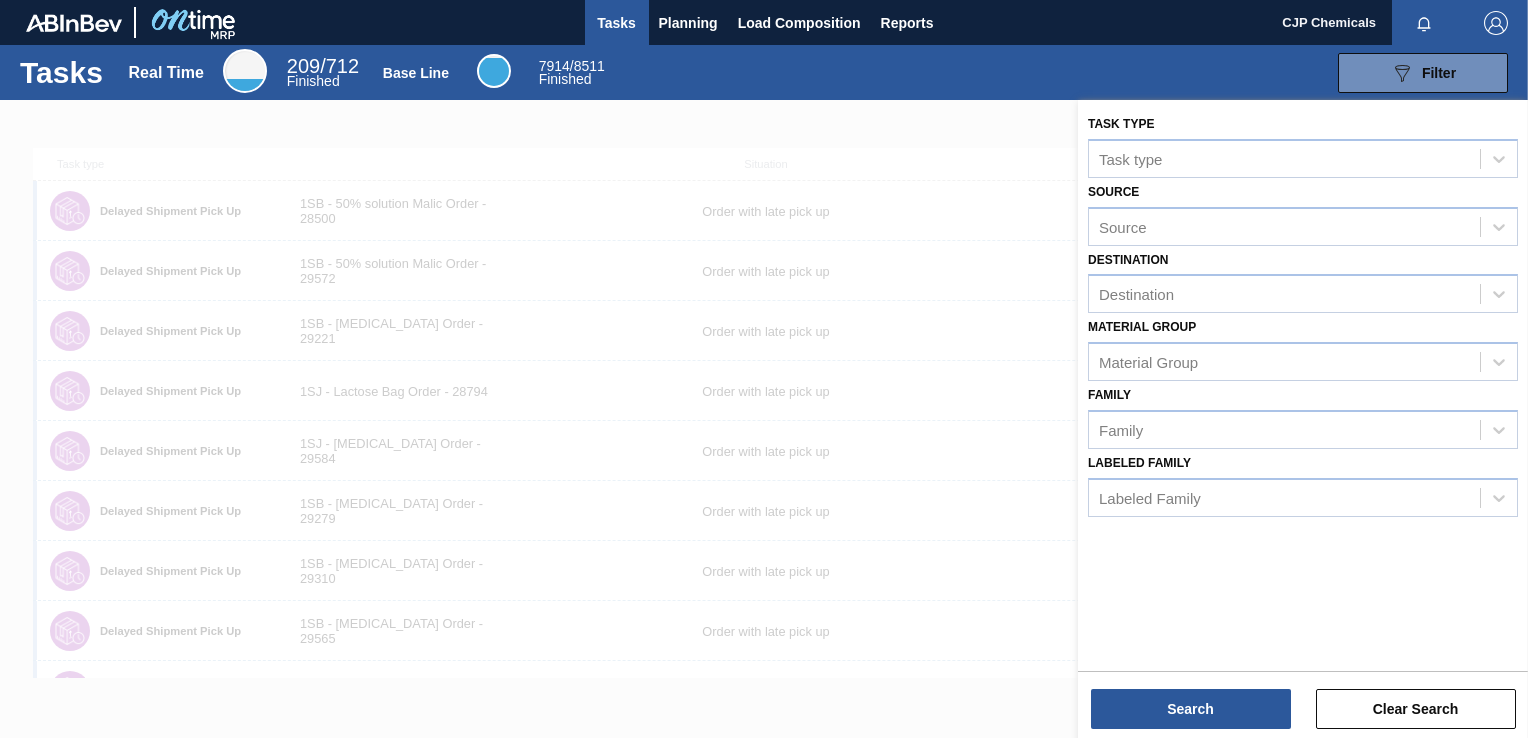 click at bounding box center [764, 469] 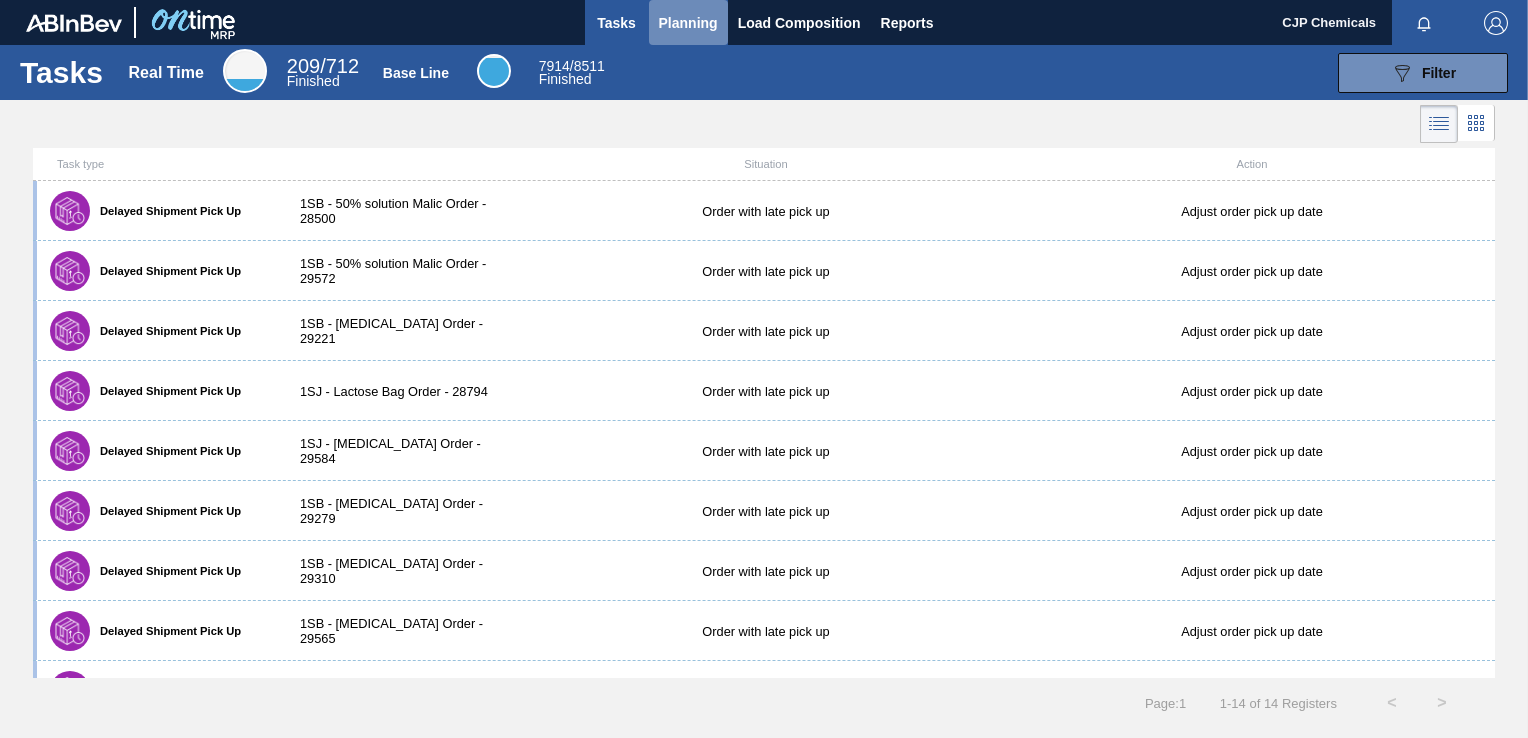 click on "Planning" at bounding box center (688, 22) 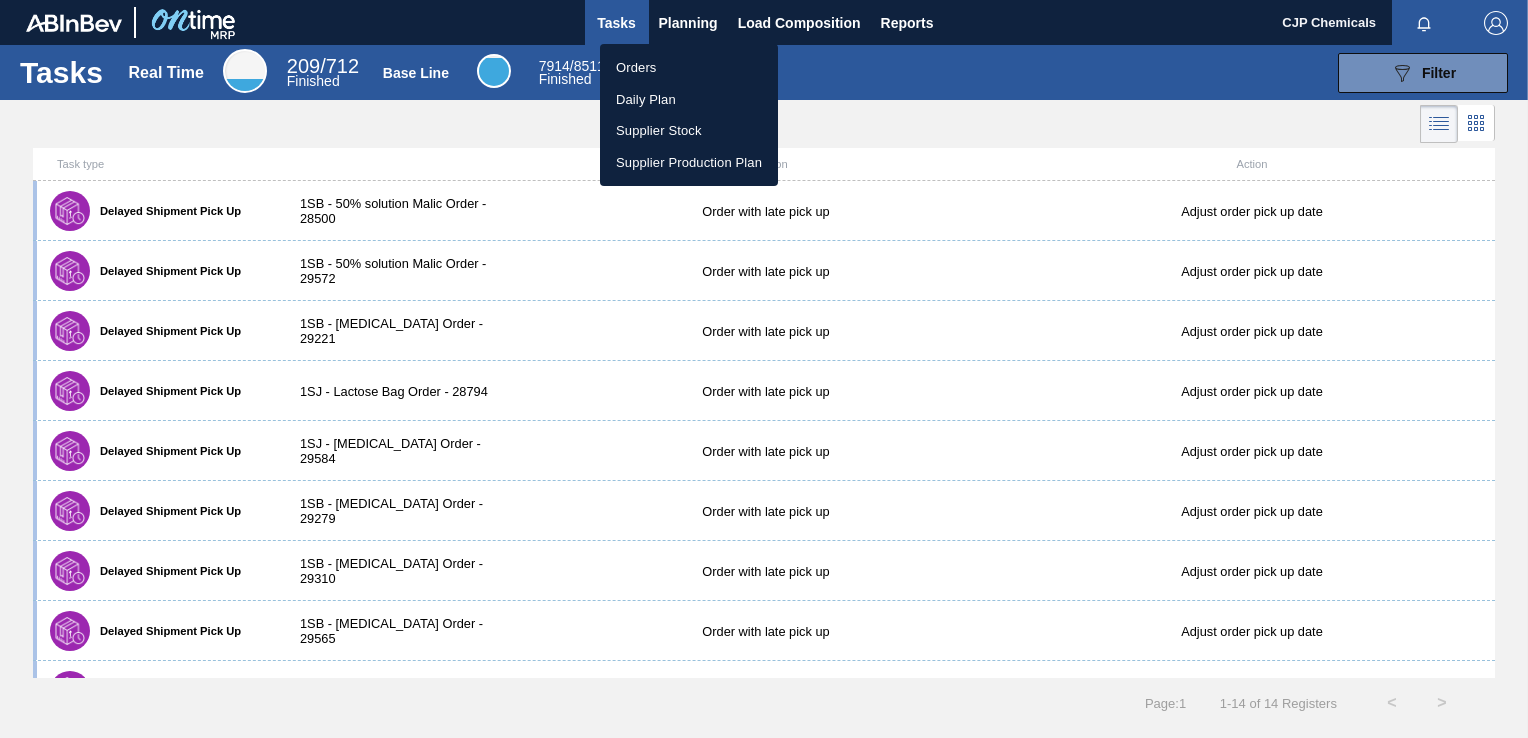click on "Supplier Stock" at bounding box center (689, 131) 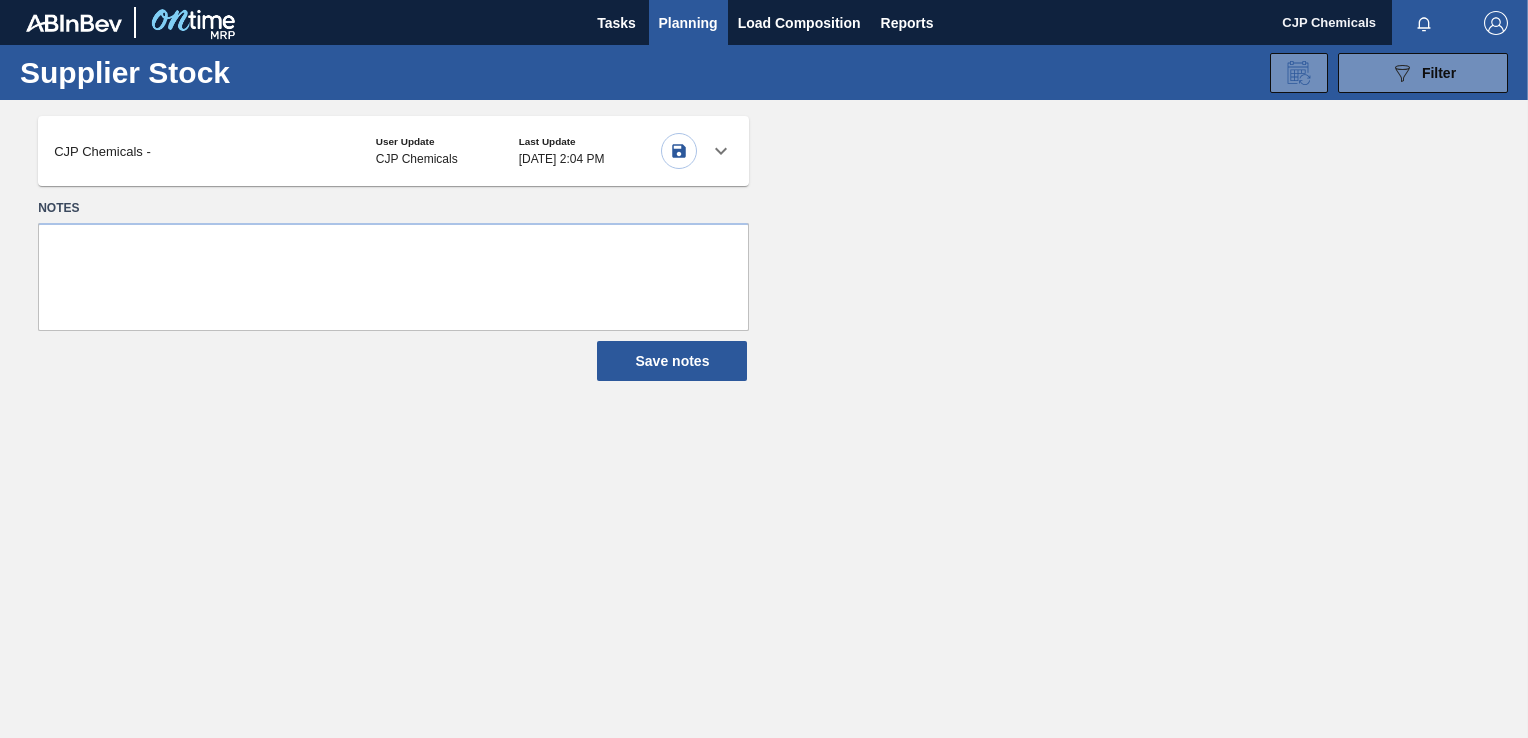 click on "CJP Chemicals" at bounding box center [447, 159] 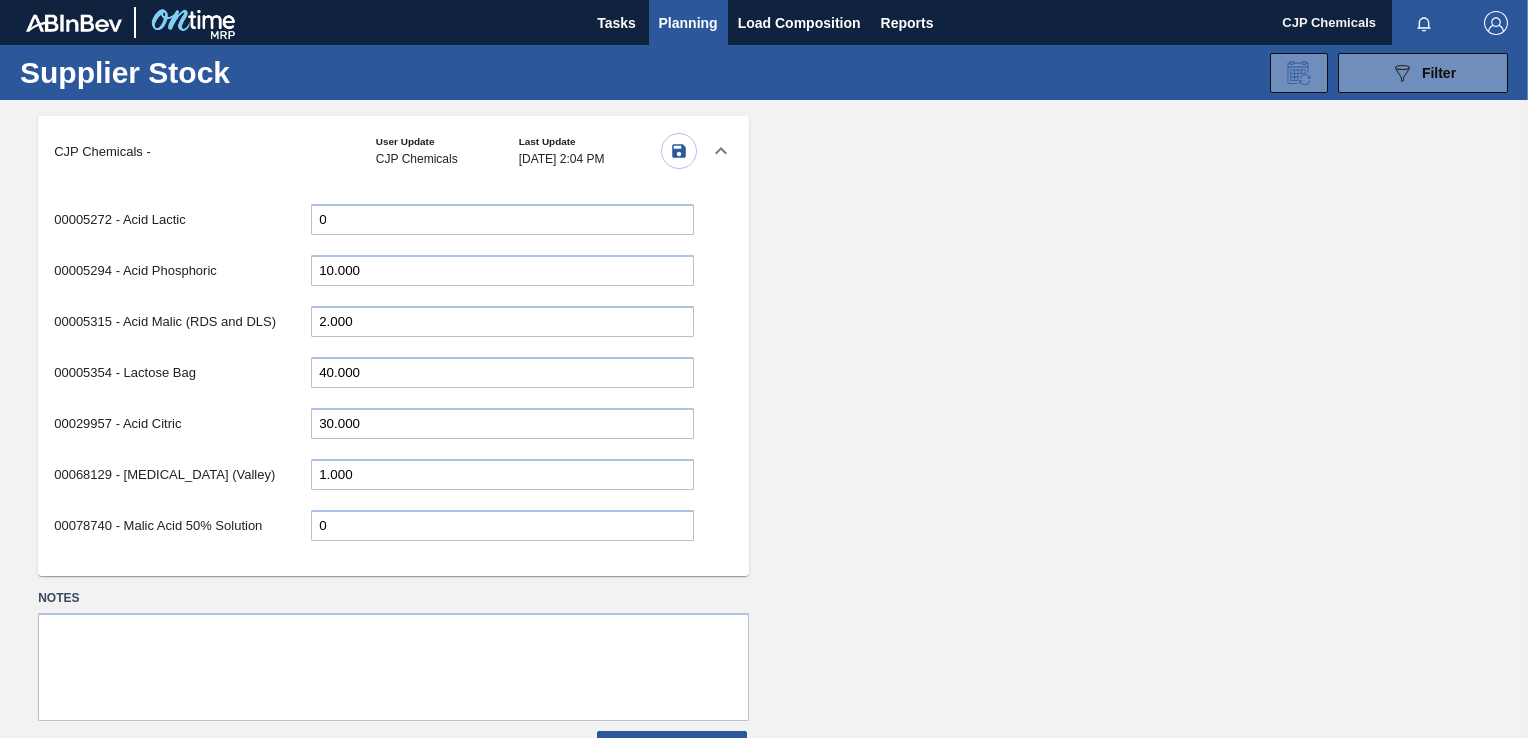 click on "[DATE] 2:04 PM" at bounding box center [590, 159] 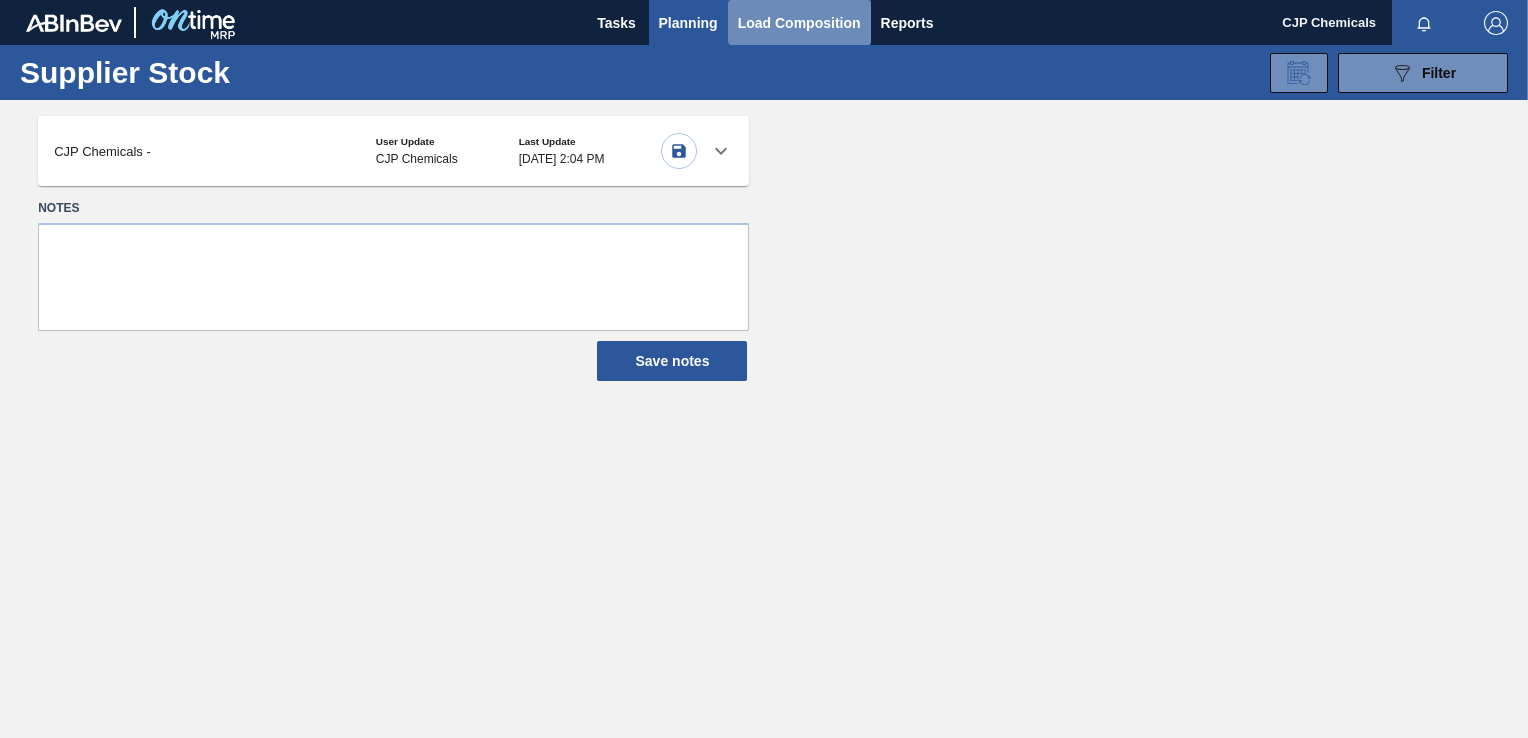 click on "Load Composition" at bounding box center (799, 22) 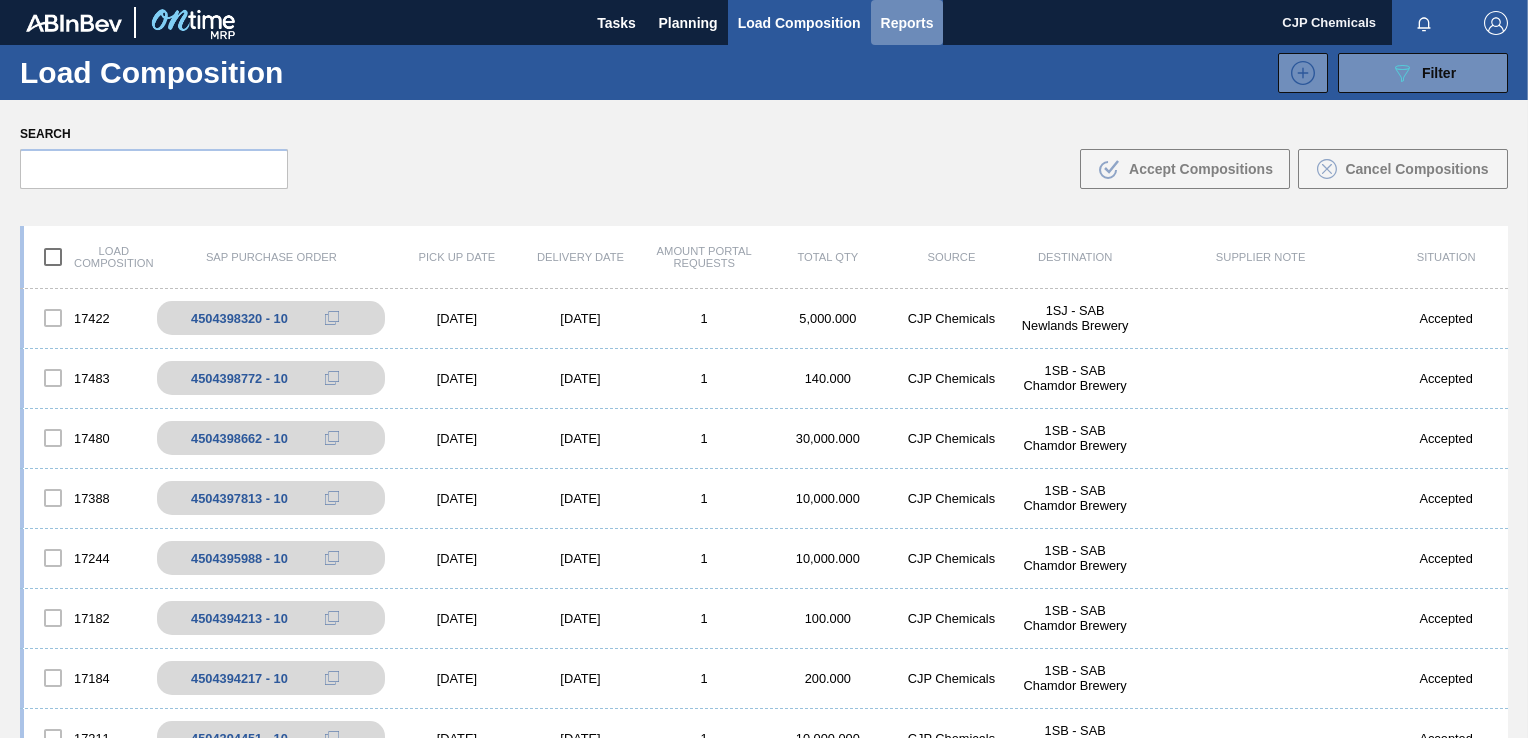 click on "Reports" at bounding box center (907, 23) 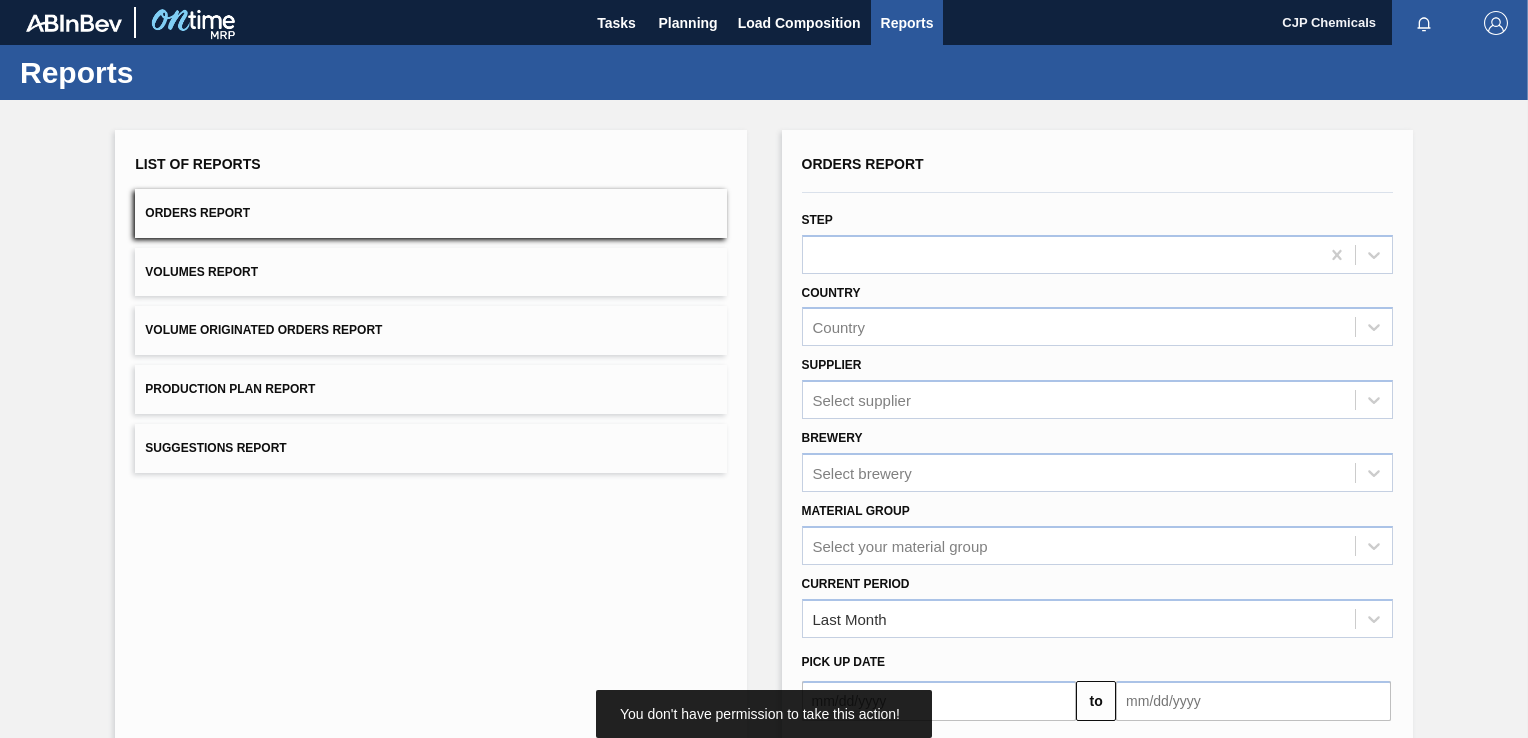 click on "CJP Chemicals" at bounding box center (1329, 22) 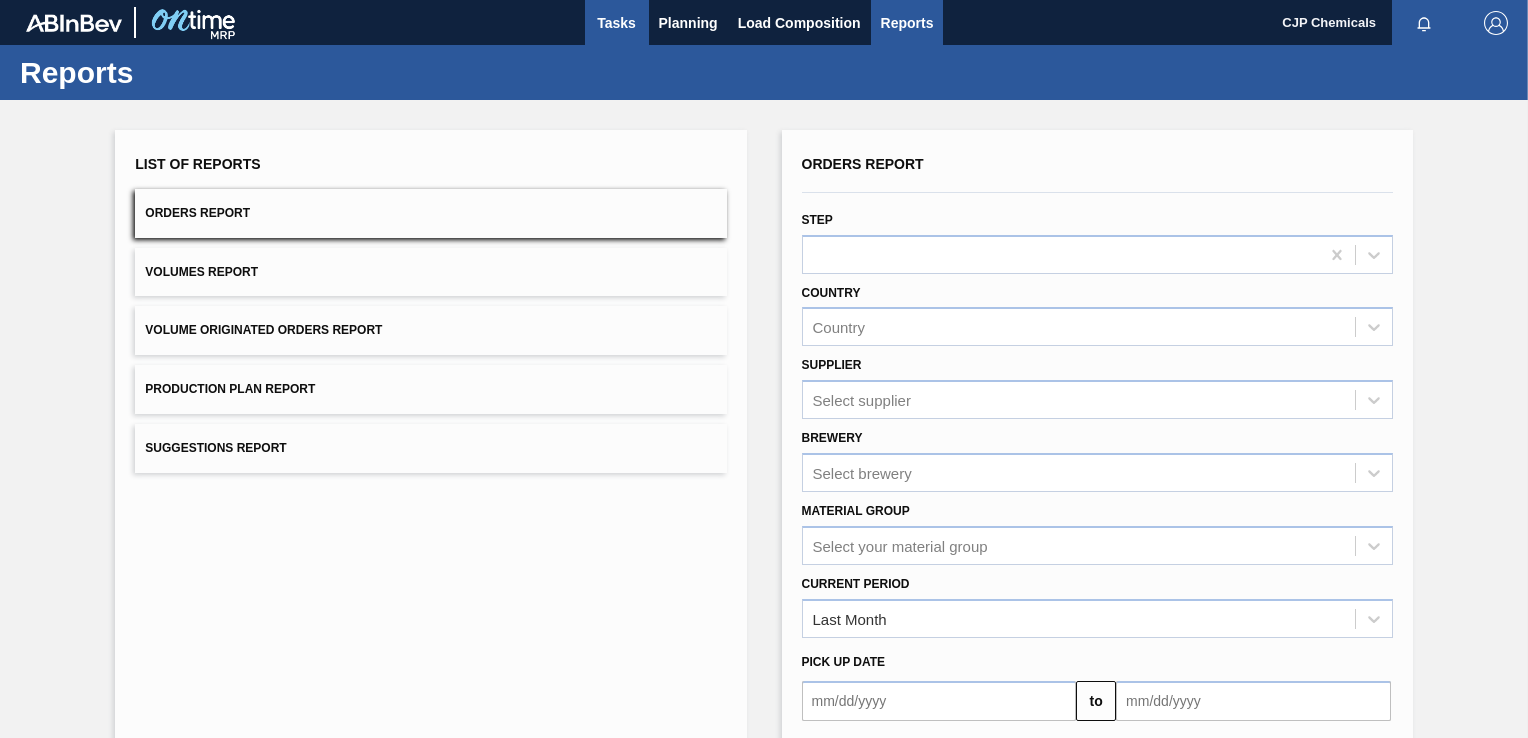 click on "Tasks" at bounding box center [617, 23] 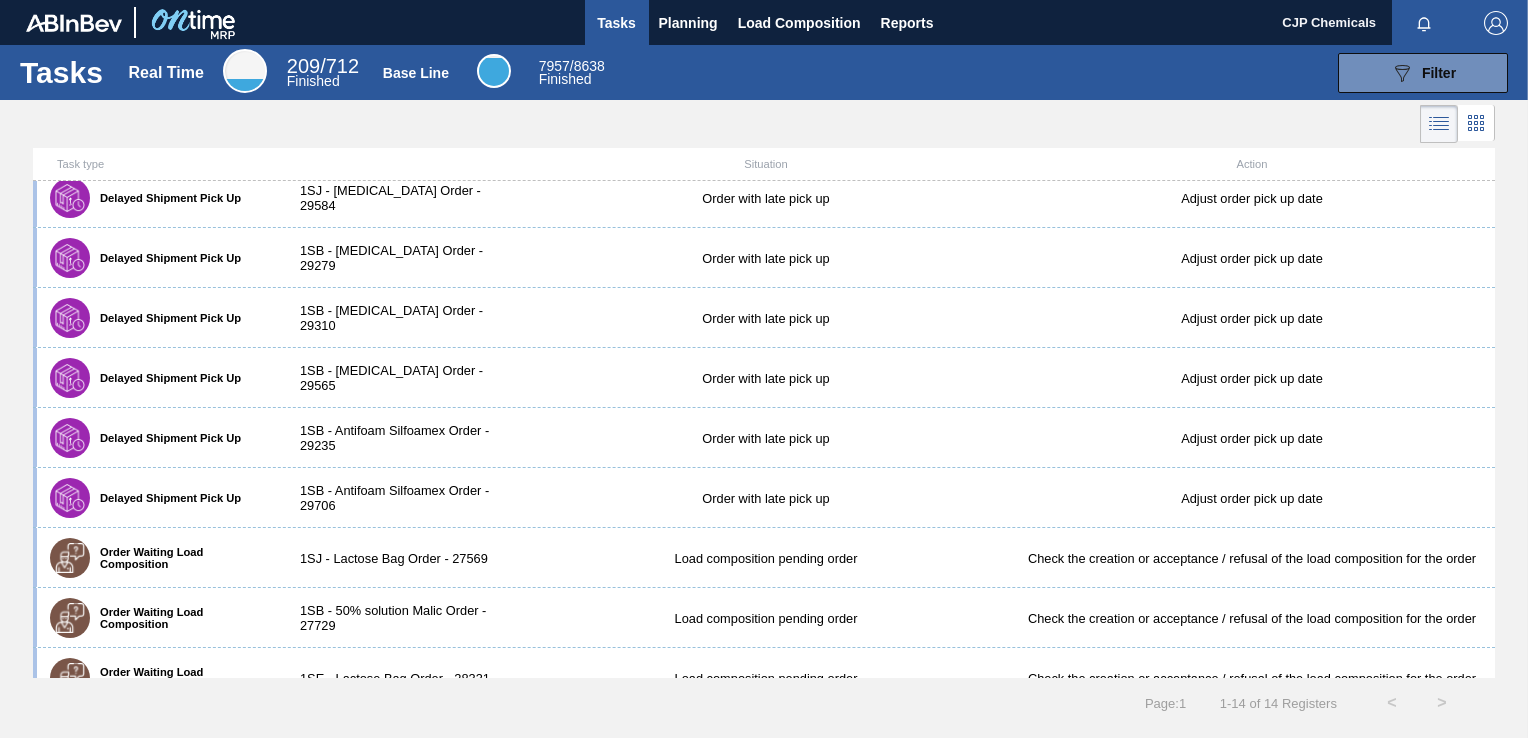 scroll, scrollTop: 342, scrollLeft: 0, axis: vertical 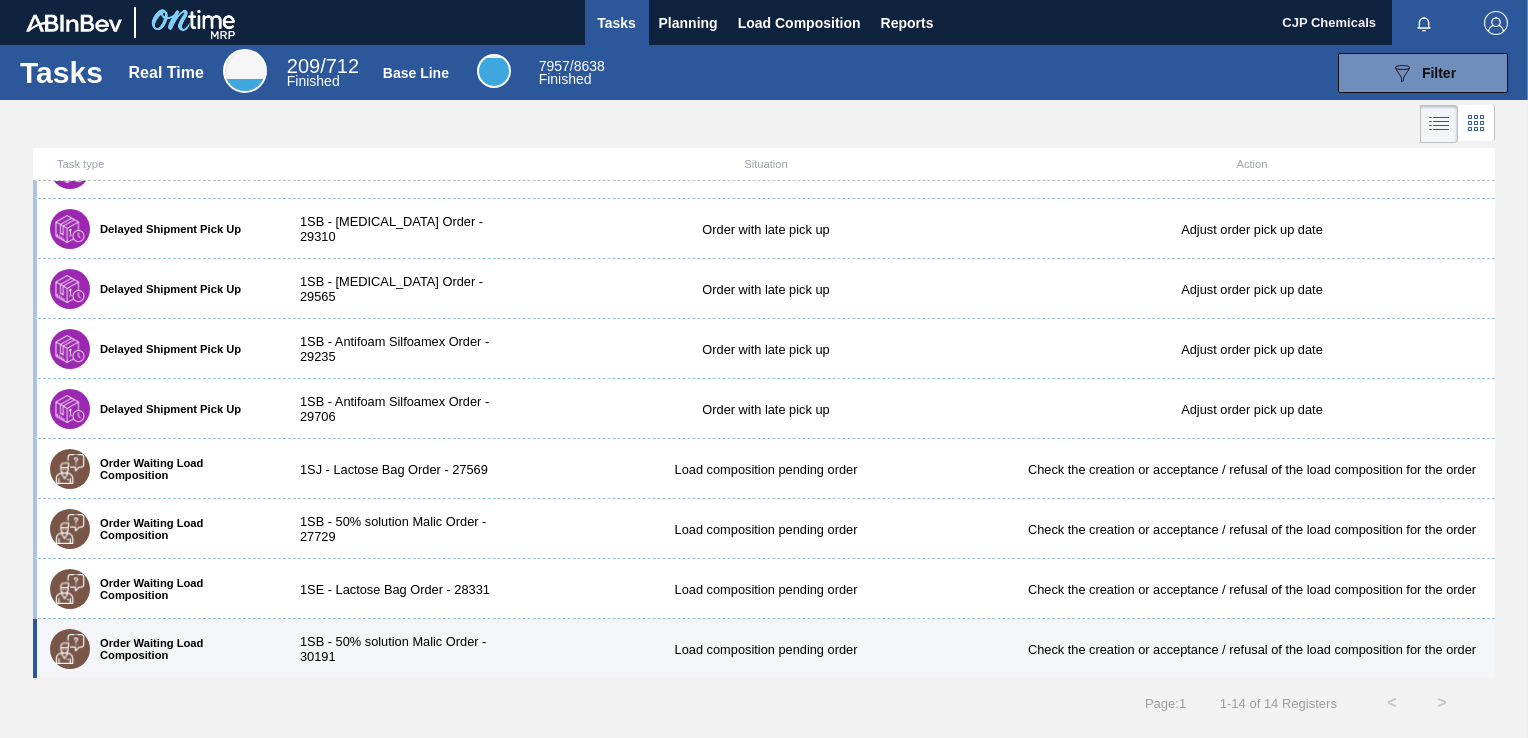 click on "1SB - 50% solution Malic Order - 30191" at bounding box center (401, 649) 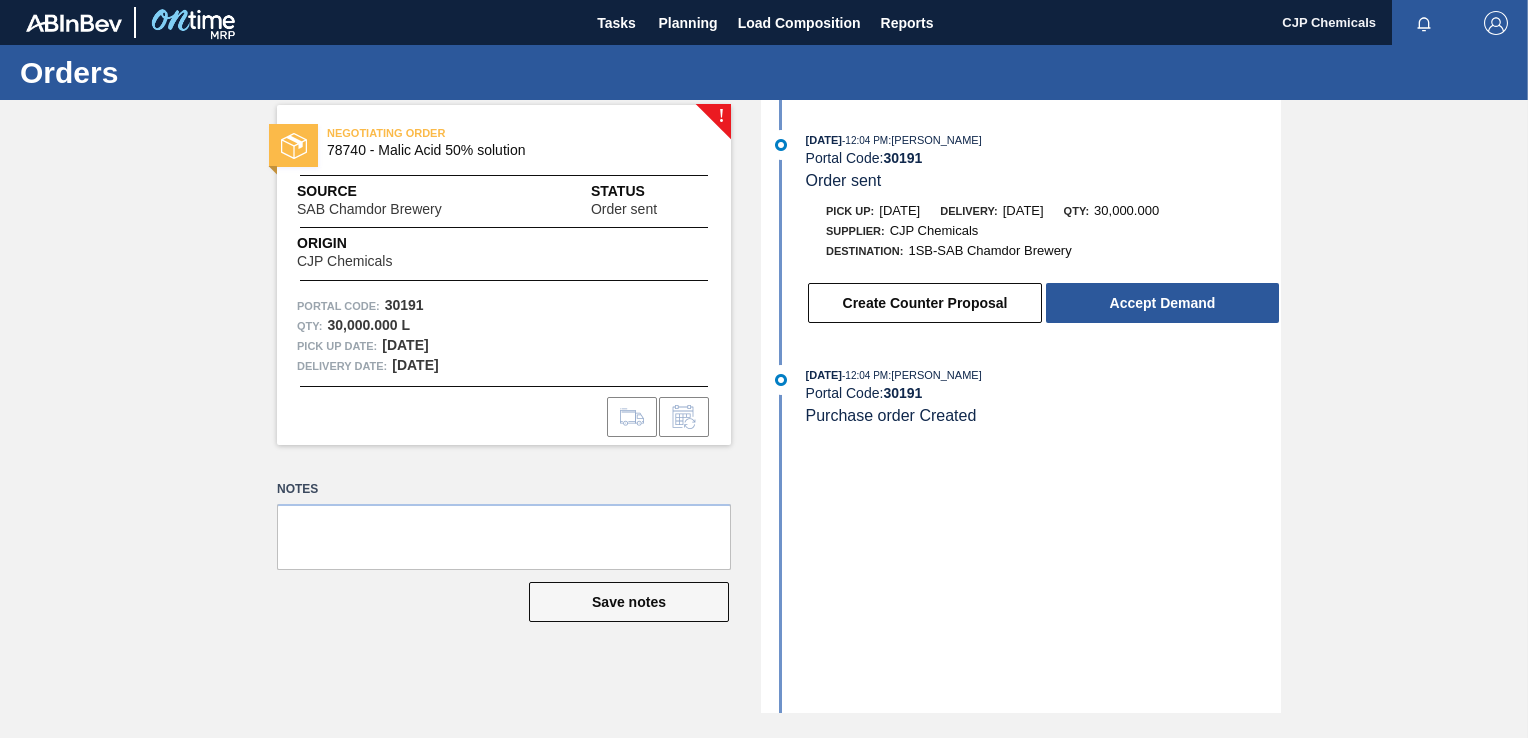 click on "Portal Code:  30191" at bounding box center (1043, 393) 